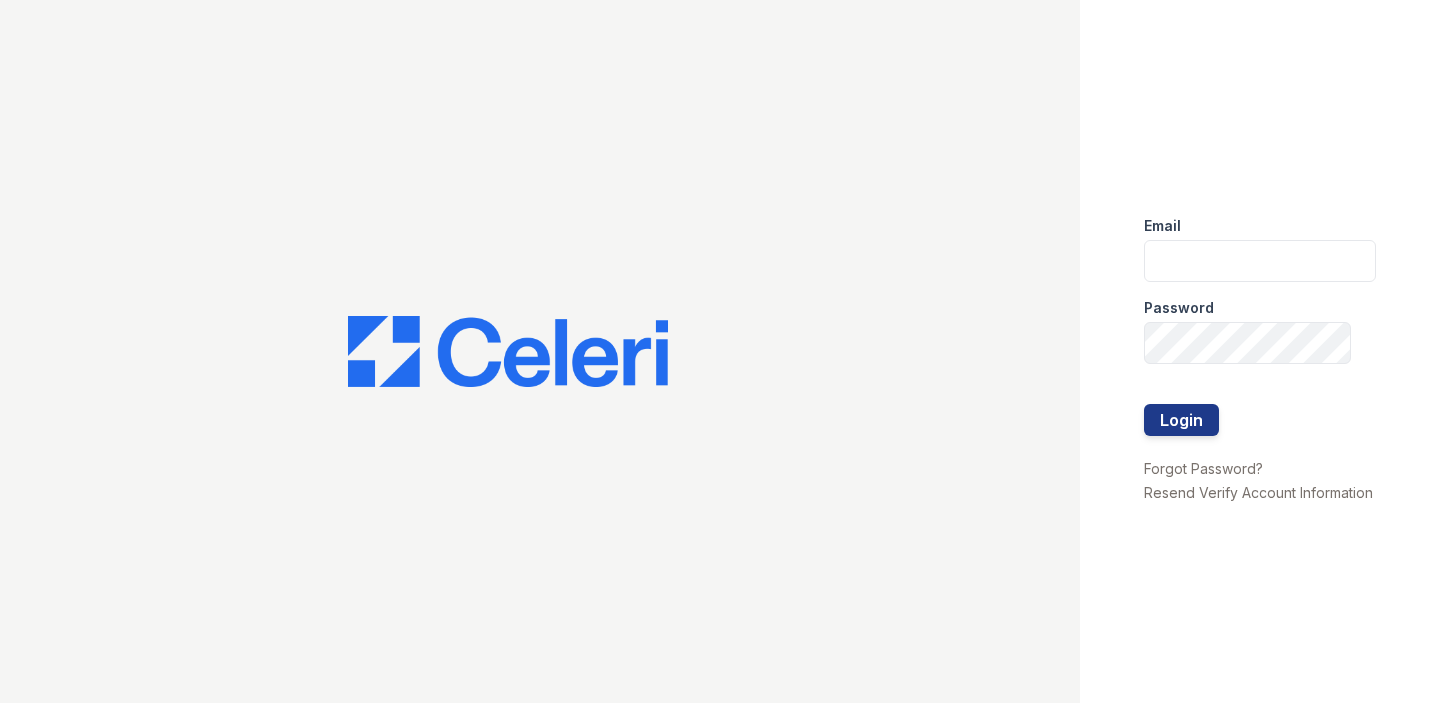 scroll, scrollTop: 0, scrollLeft: 0, axis: both 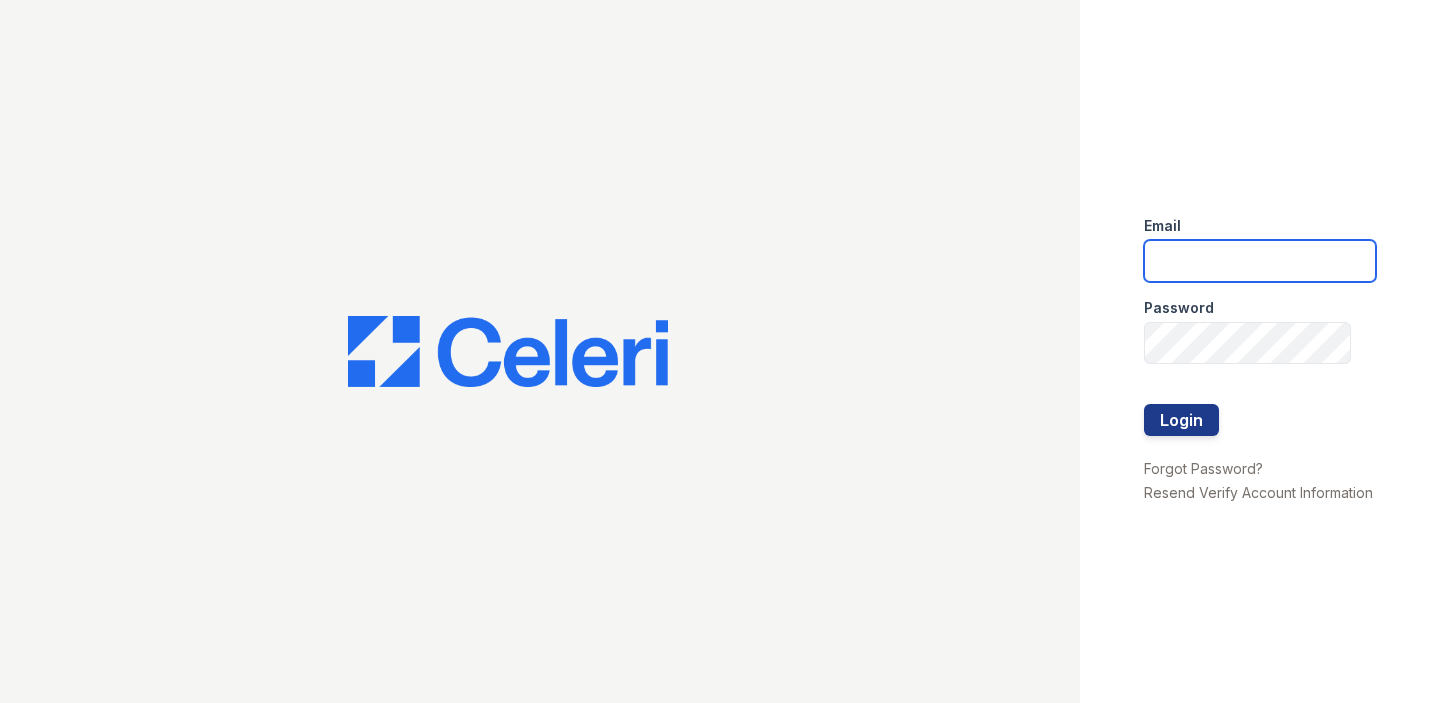 click at bounding box center [1260, 261] 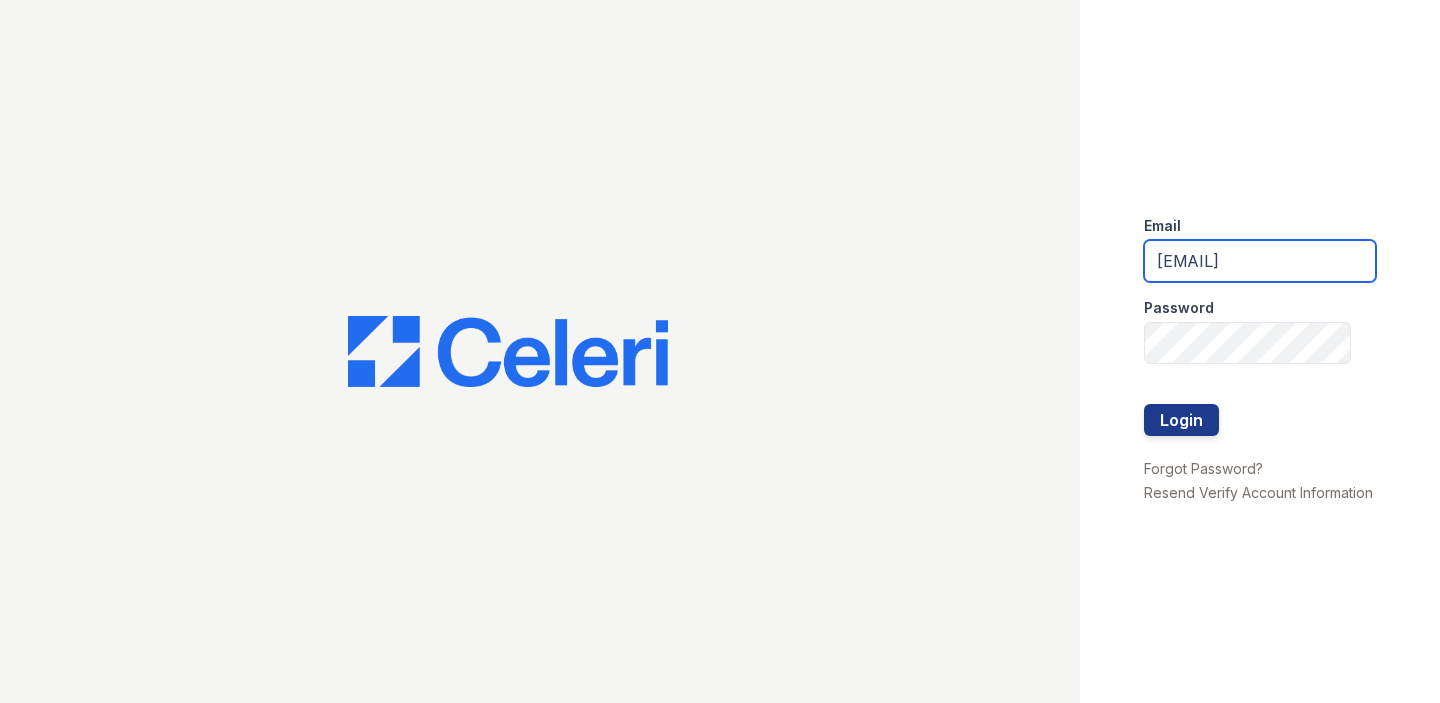 type on "[EMAIL]" 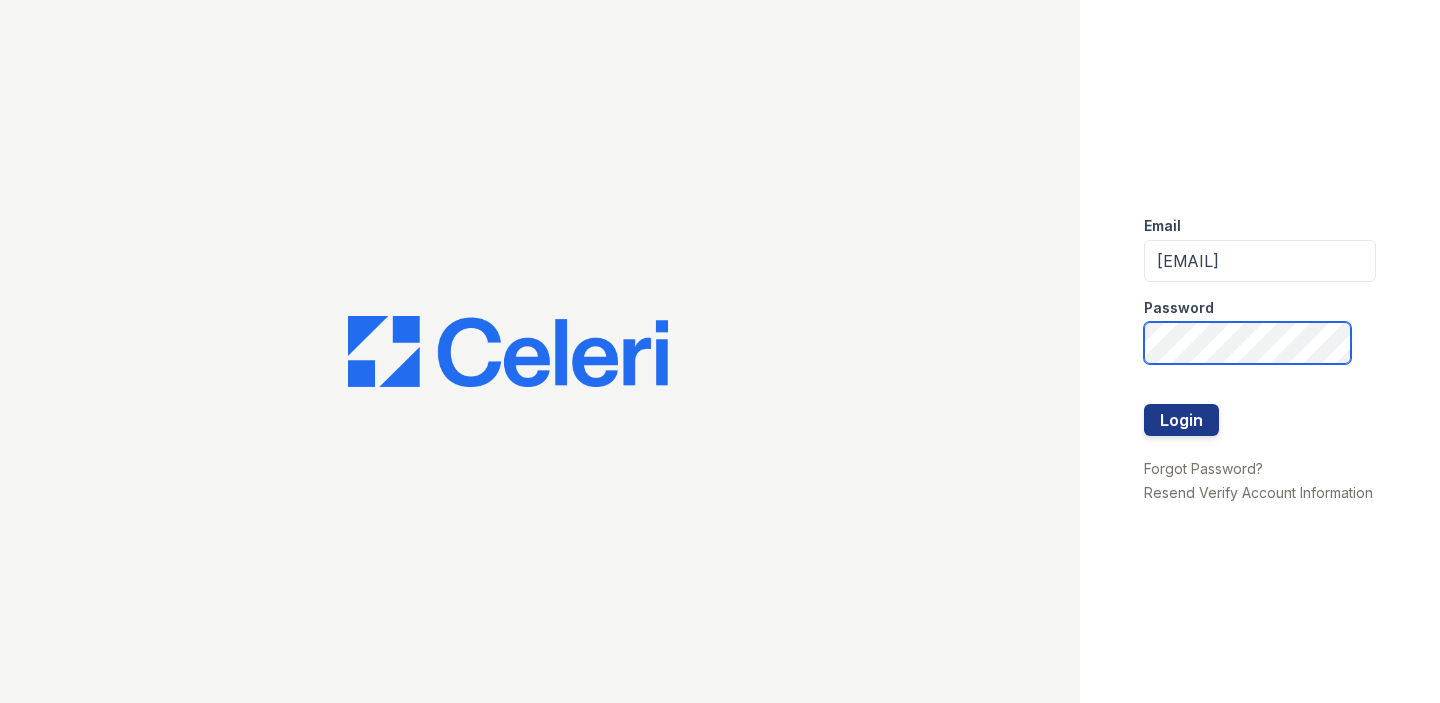 click on "Login" at bounding box center [1181, 420] 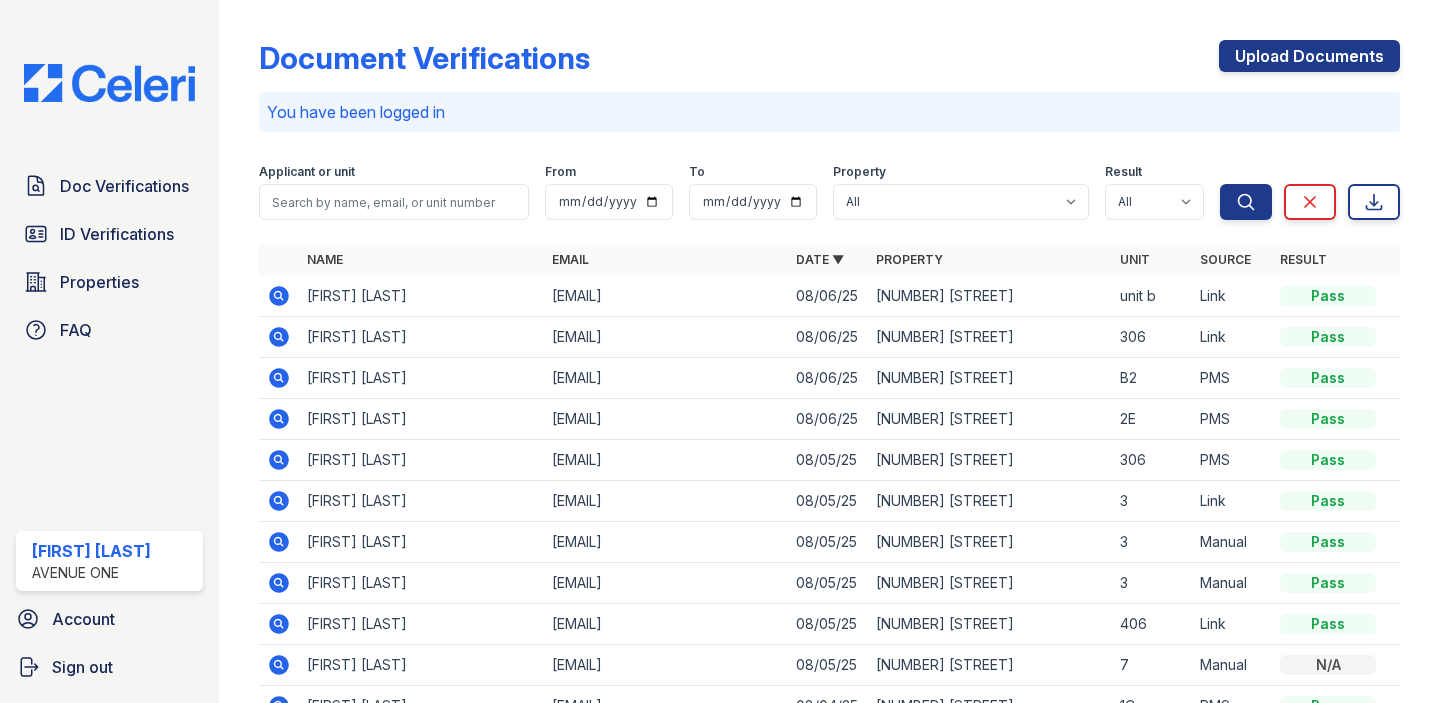 scroll, scrollTop: 0, scrollLeft: 0, axis: both 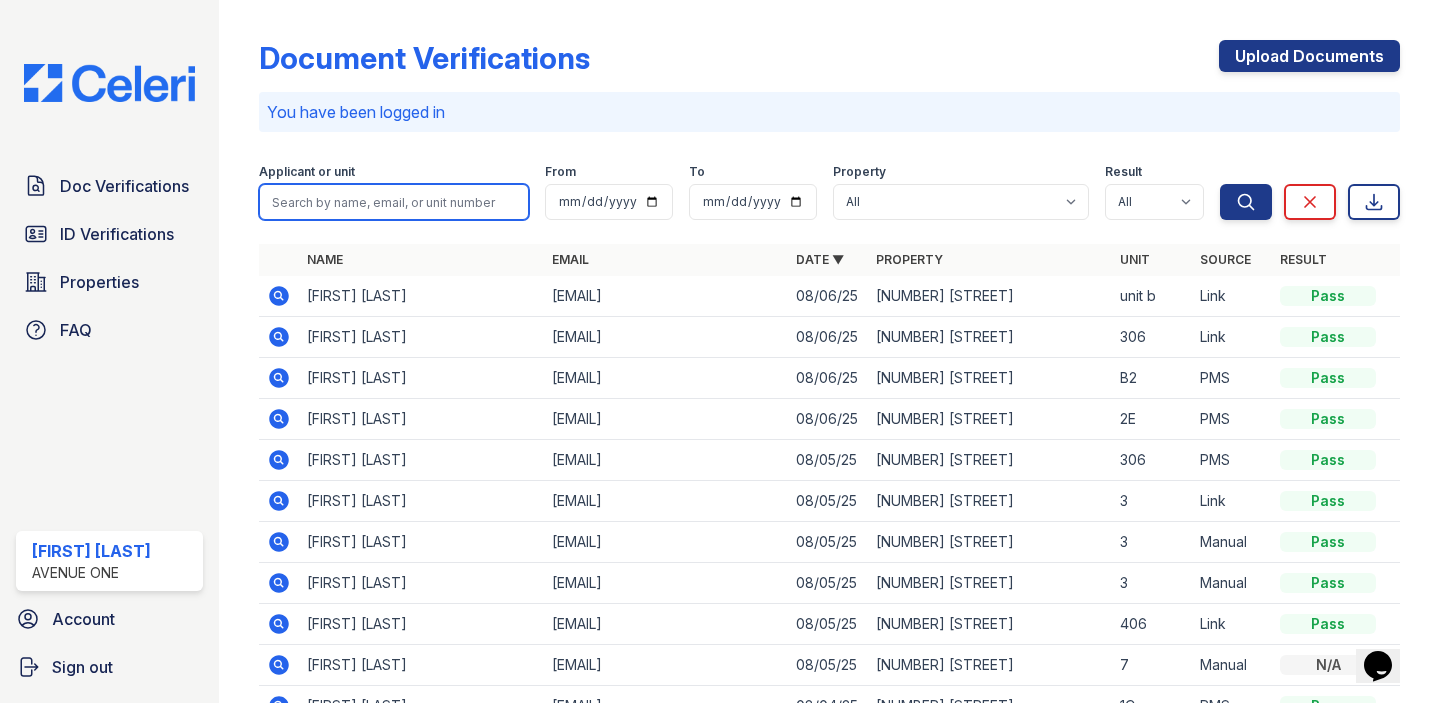 click at bounding box center [394, 202] 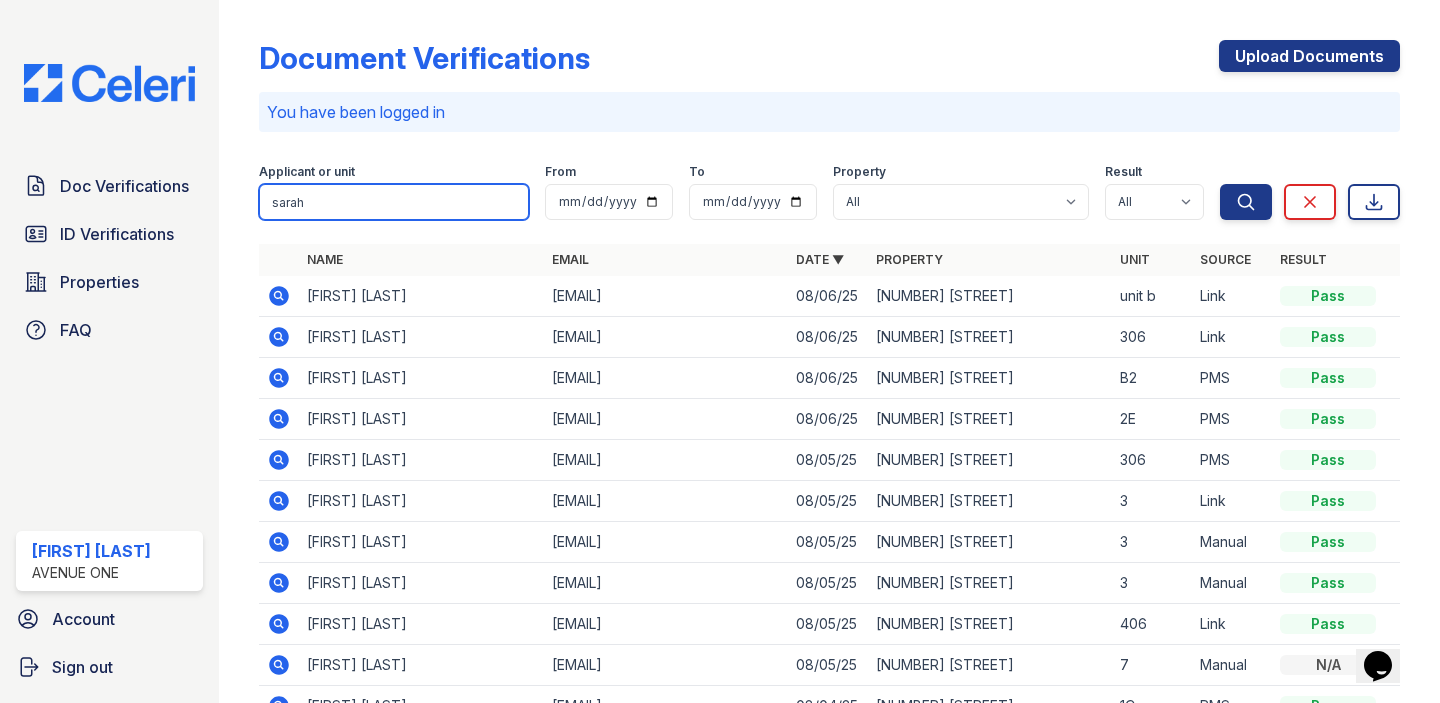 type on "sarah" 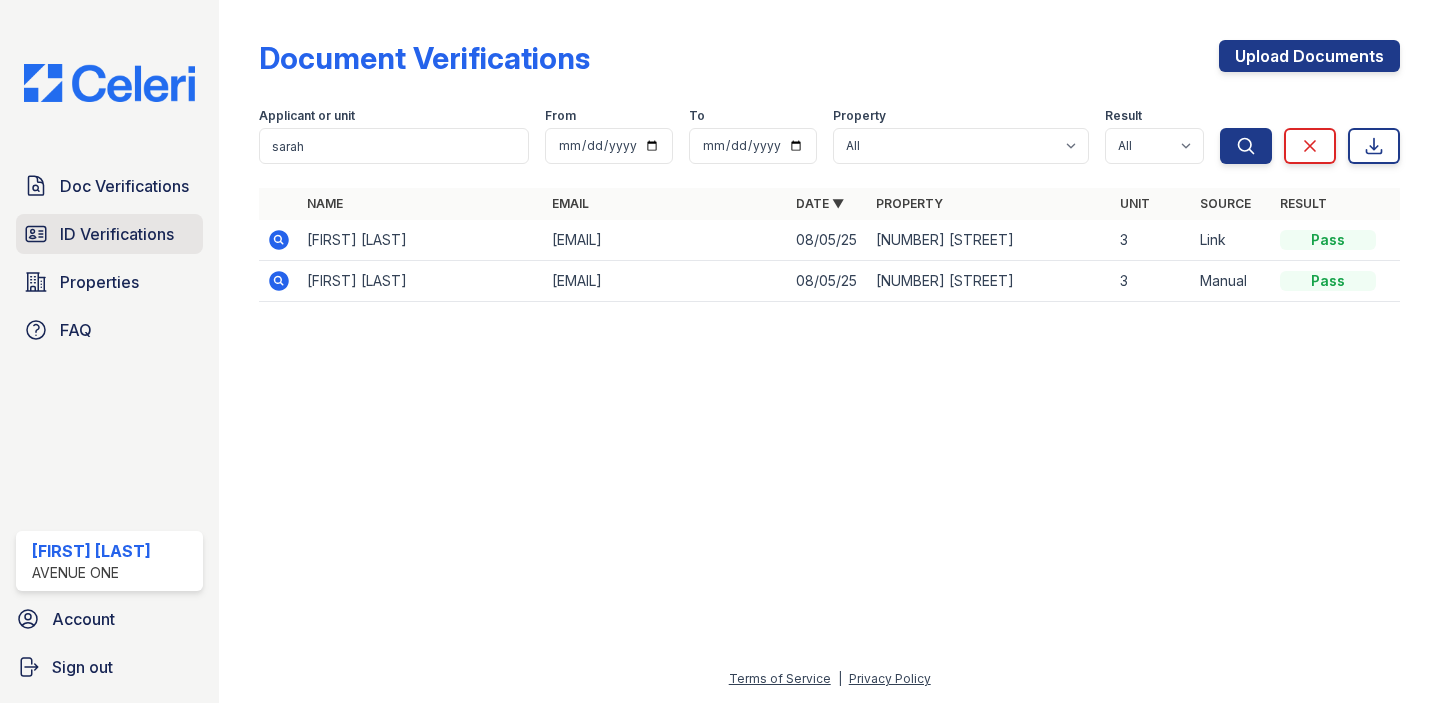 click on "ID Verifications" at bounding box center (117, 234) 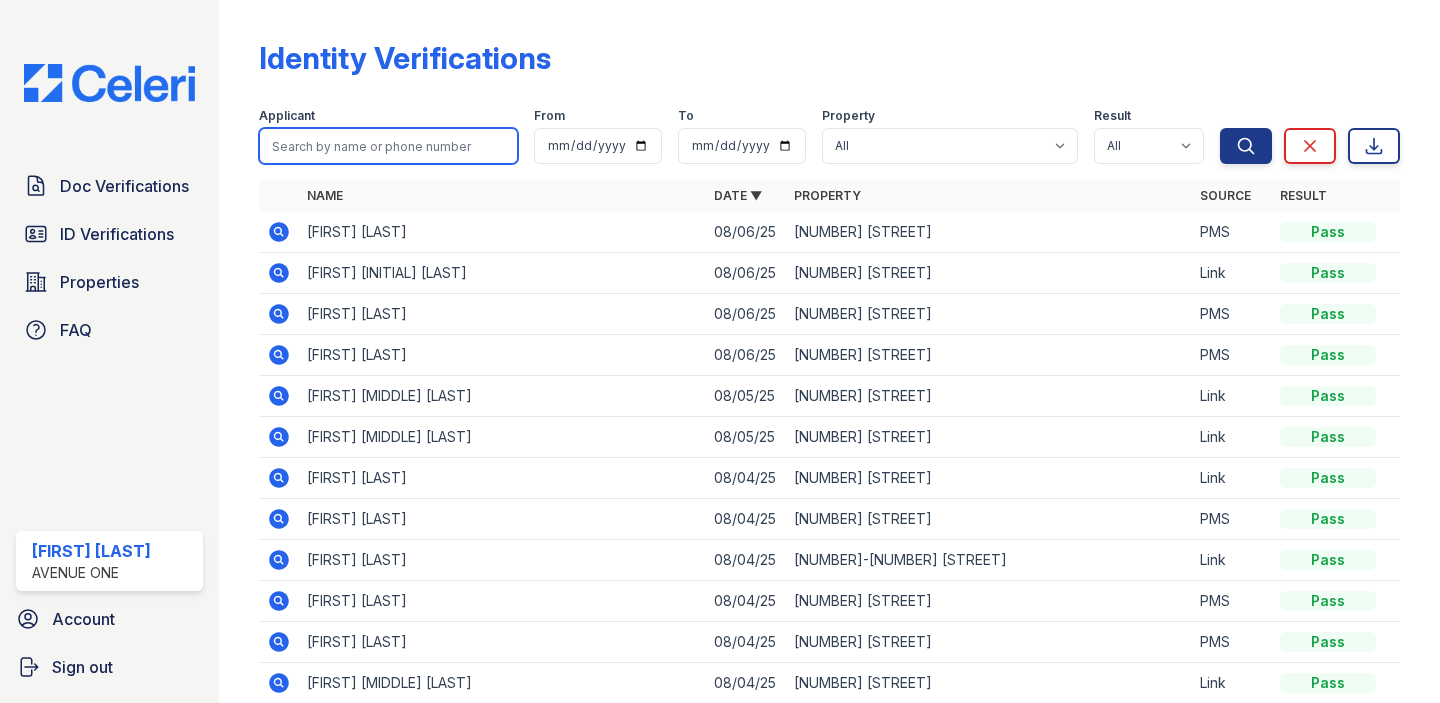click at bounding box center (388, 146) 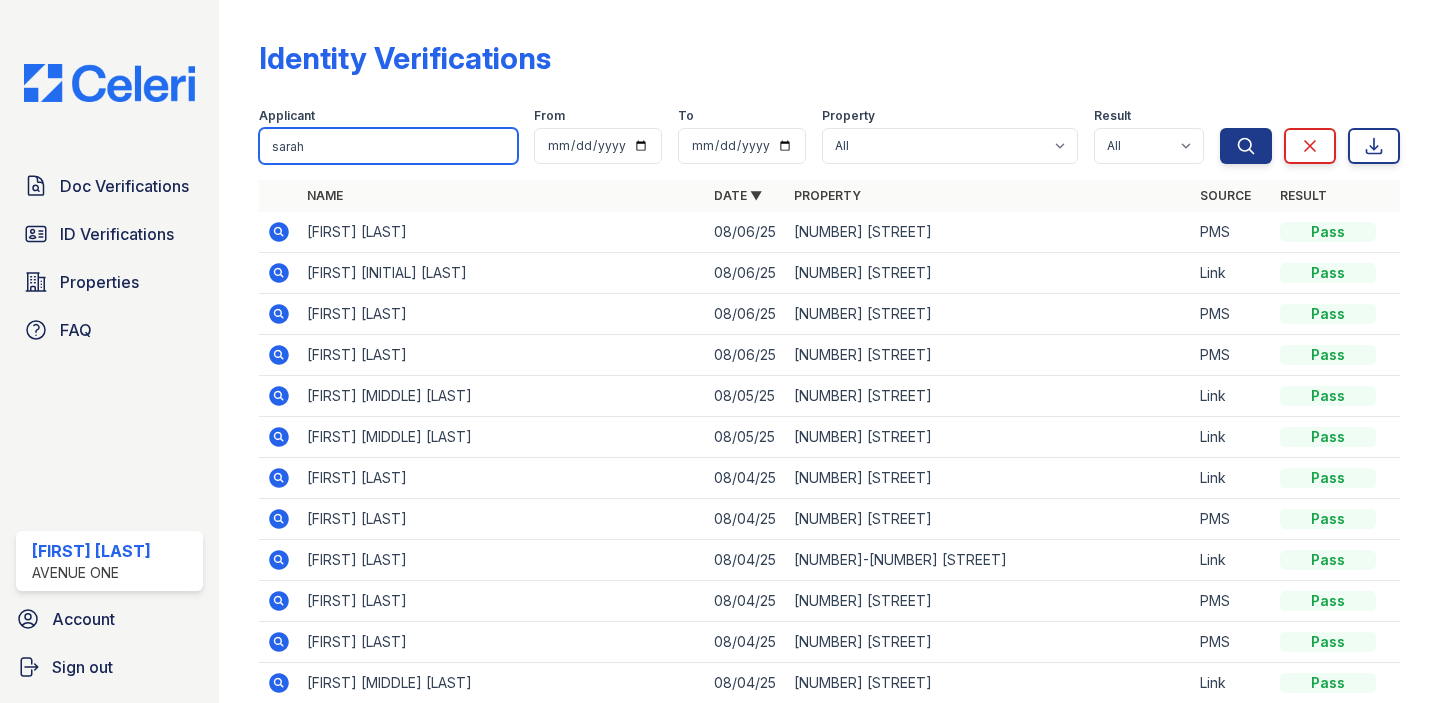 type on "sarah" 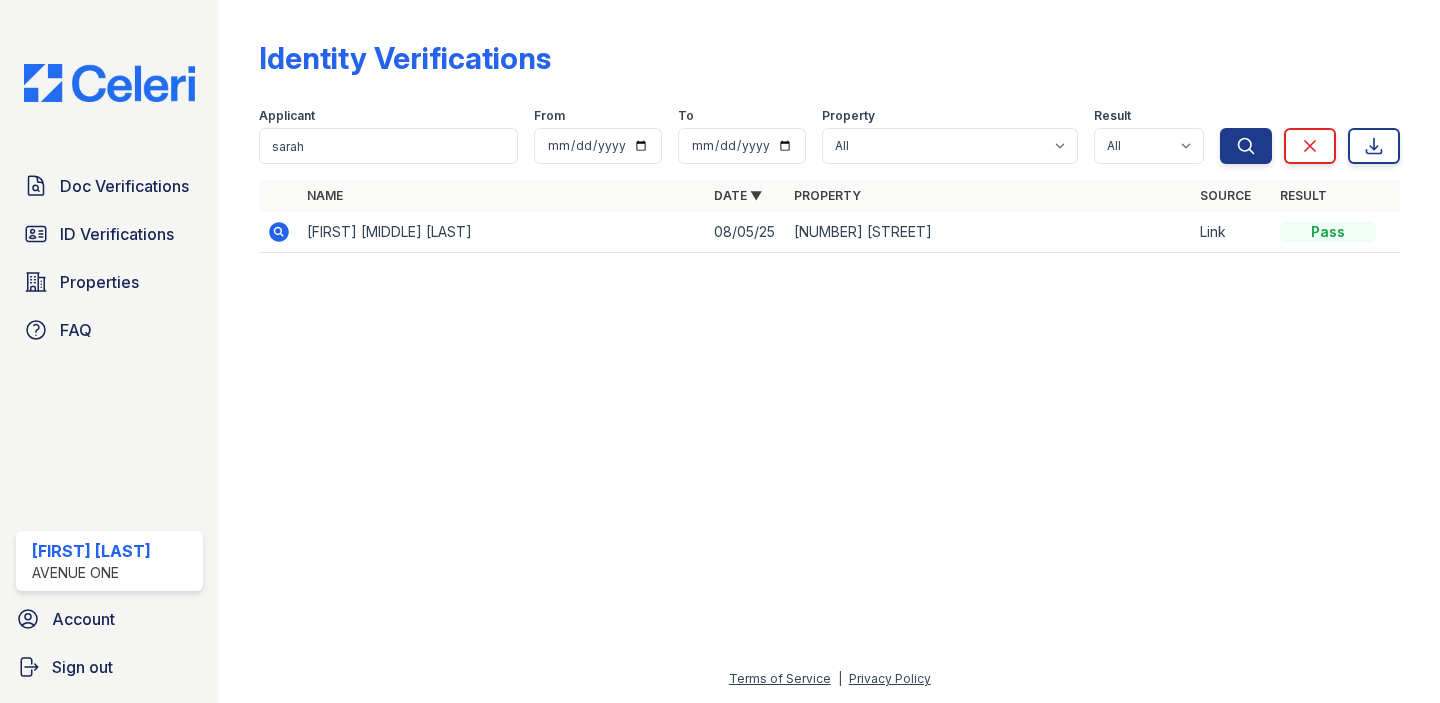 click at bounding box center (279, 232) 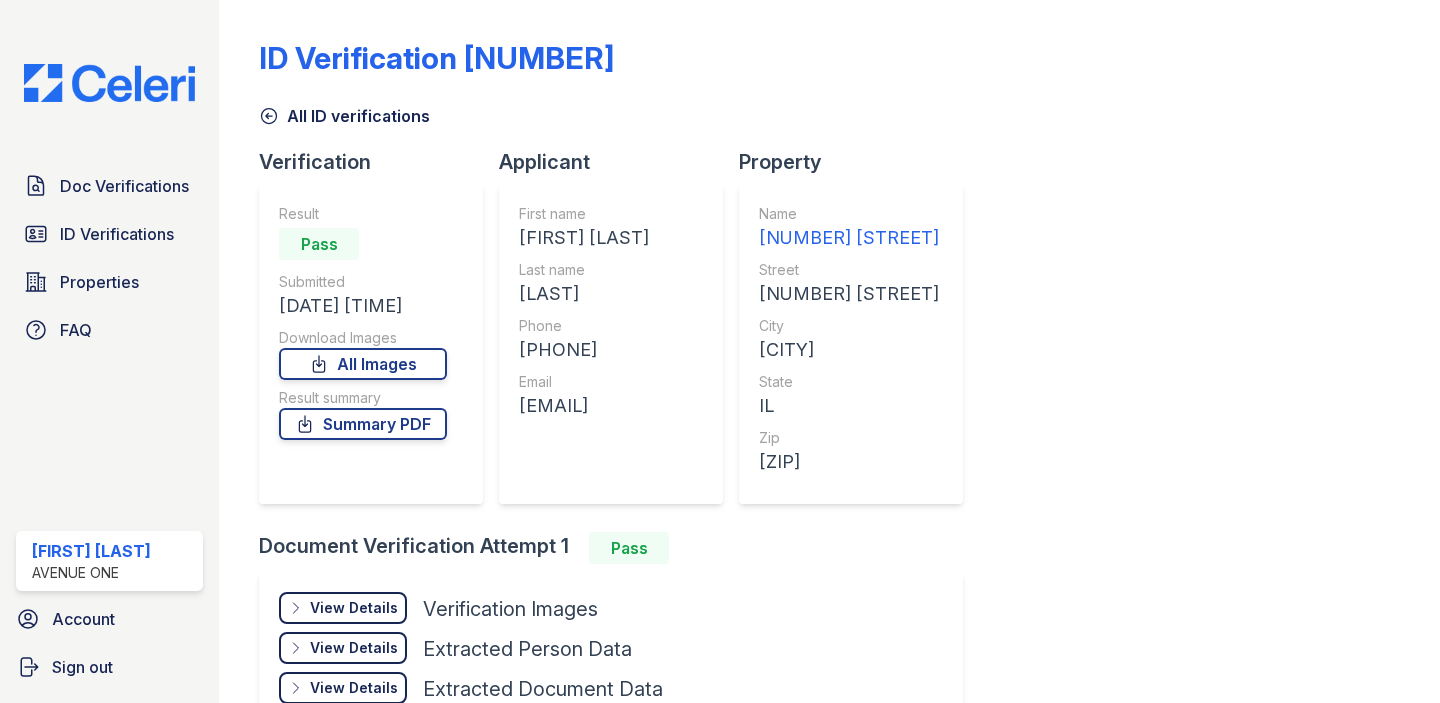 scroll, scrollTop: 0, scrollLeft: 0, axis: both 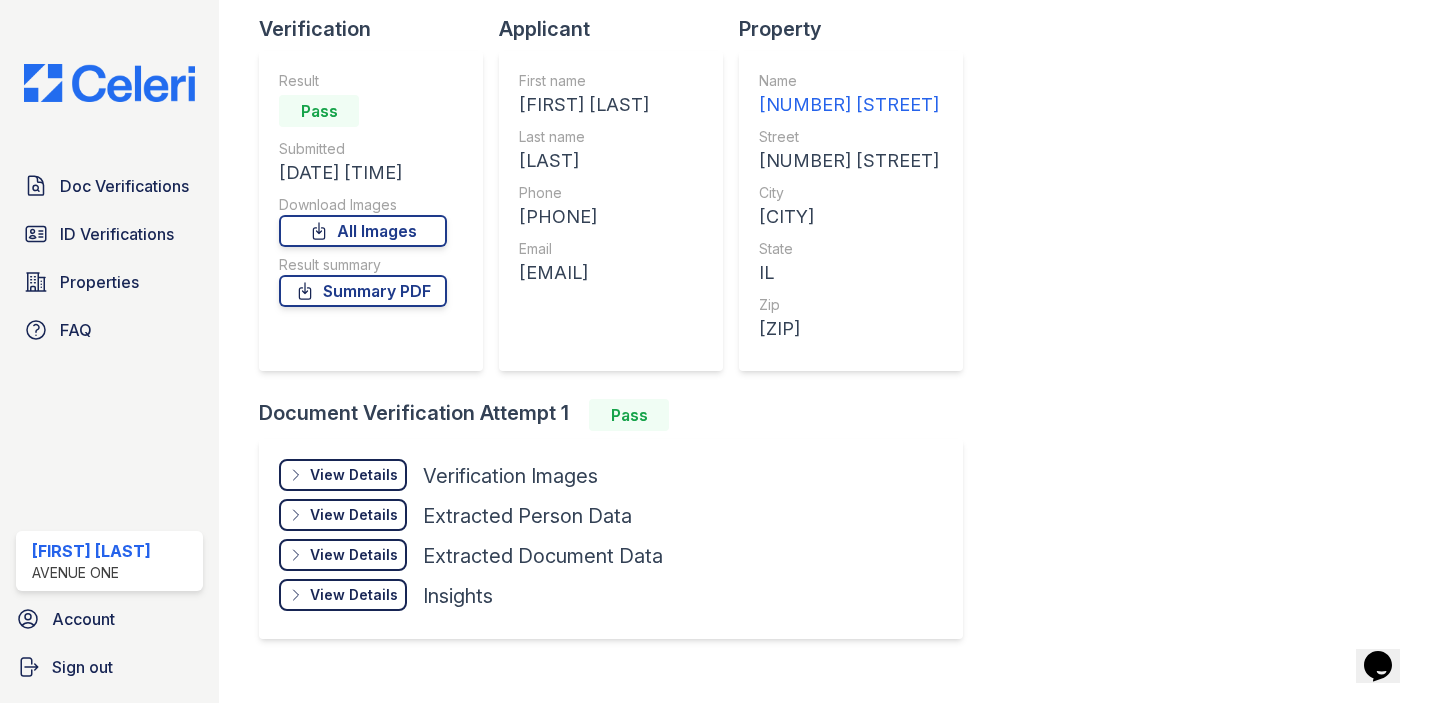click on "View Details" at bounding box center (354, 475) 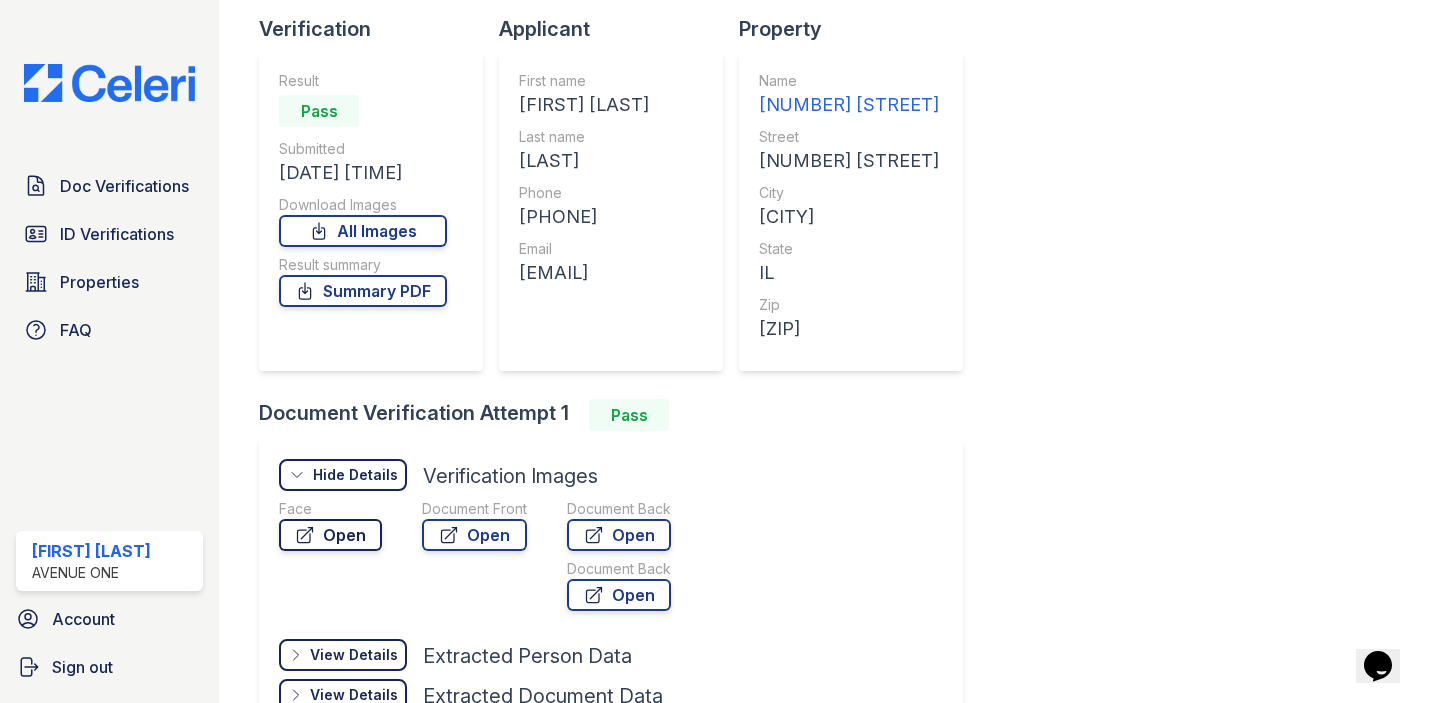 click on "Open" at bounding box center [330, 535] 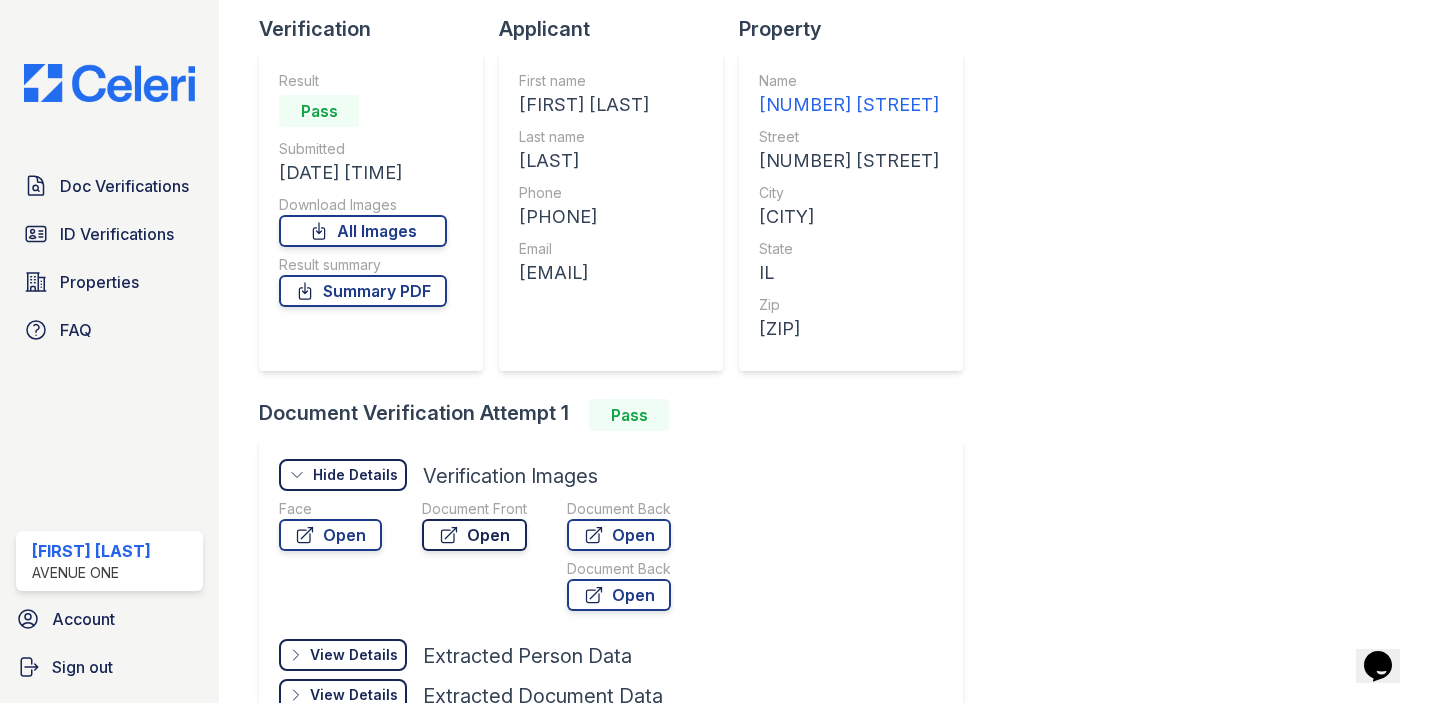 click on "Open" at bounding box center [474, 535] 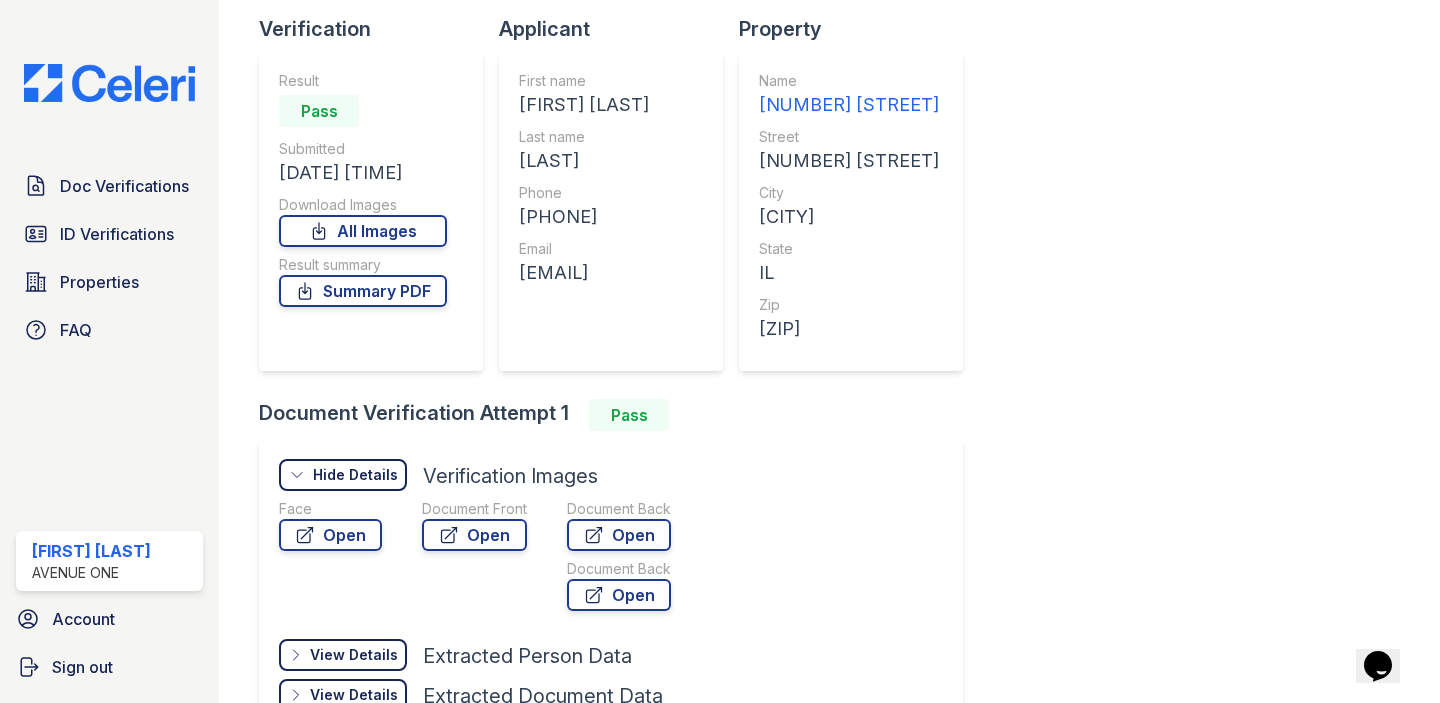 scroll, scrollTop: 0, scrollLeft: 0, axis: both 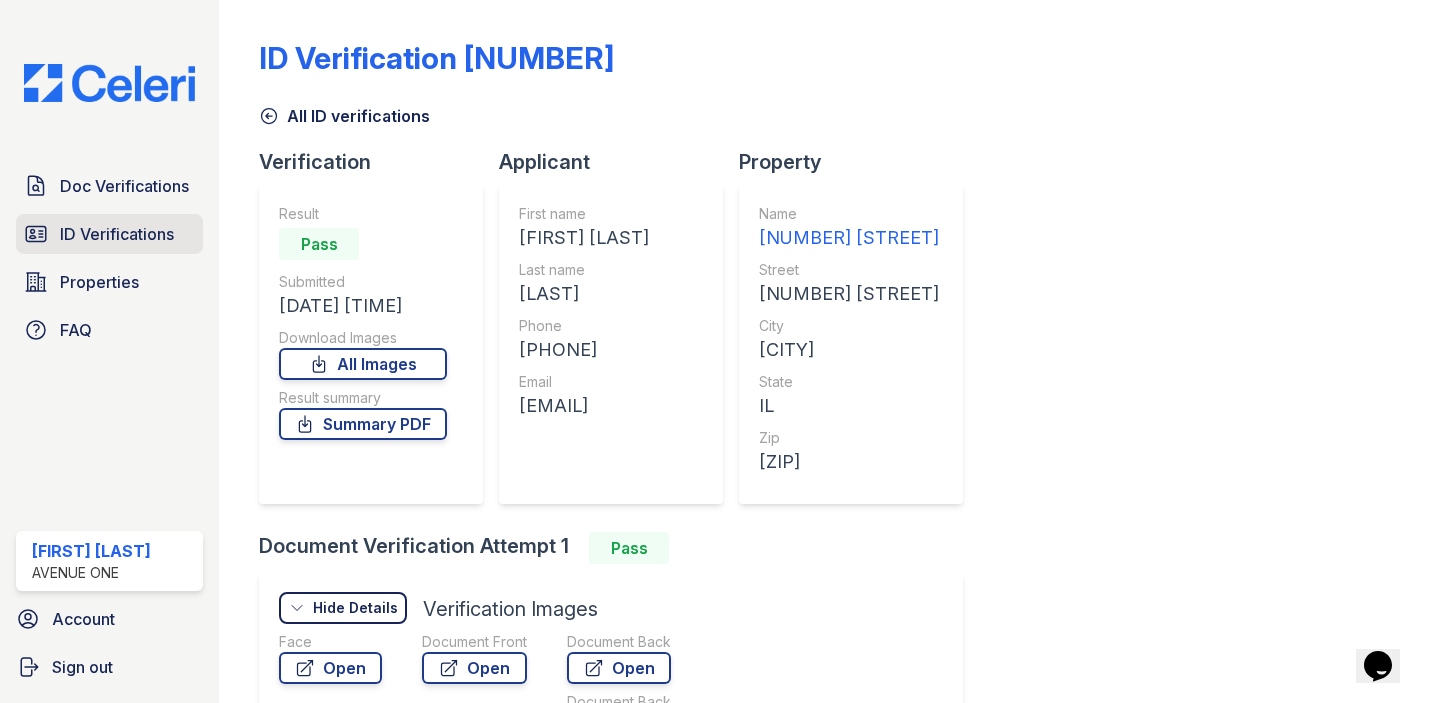 click on "ID Verifications" at bounding box center (117, 234) 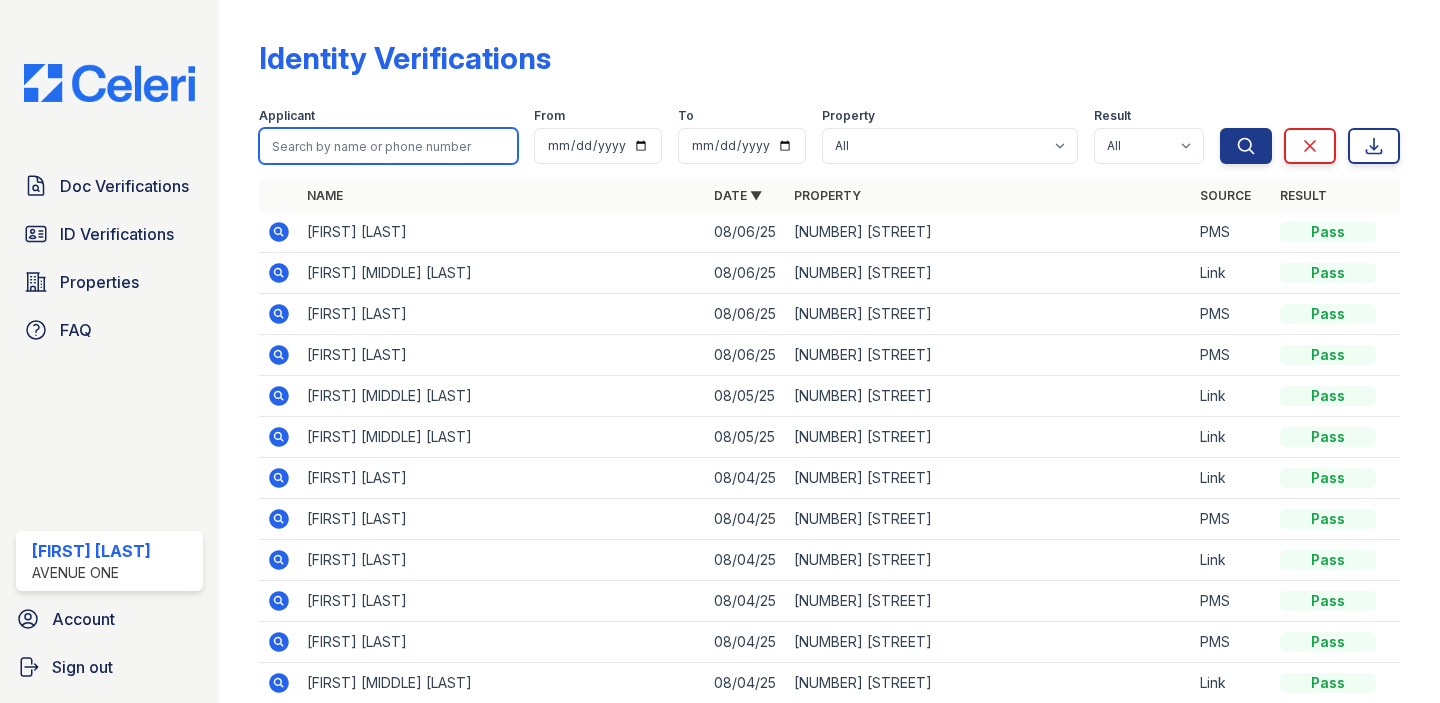 click at bounding box center [388, 146] 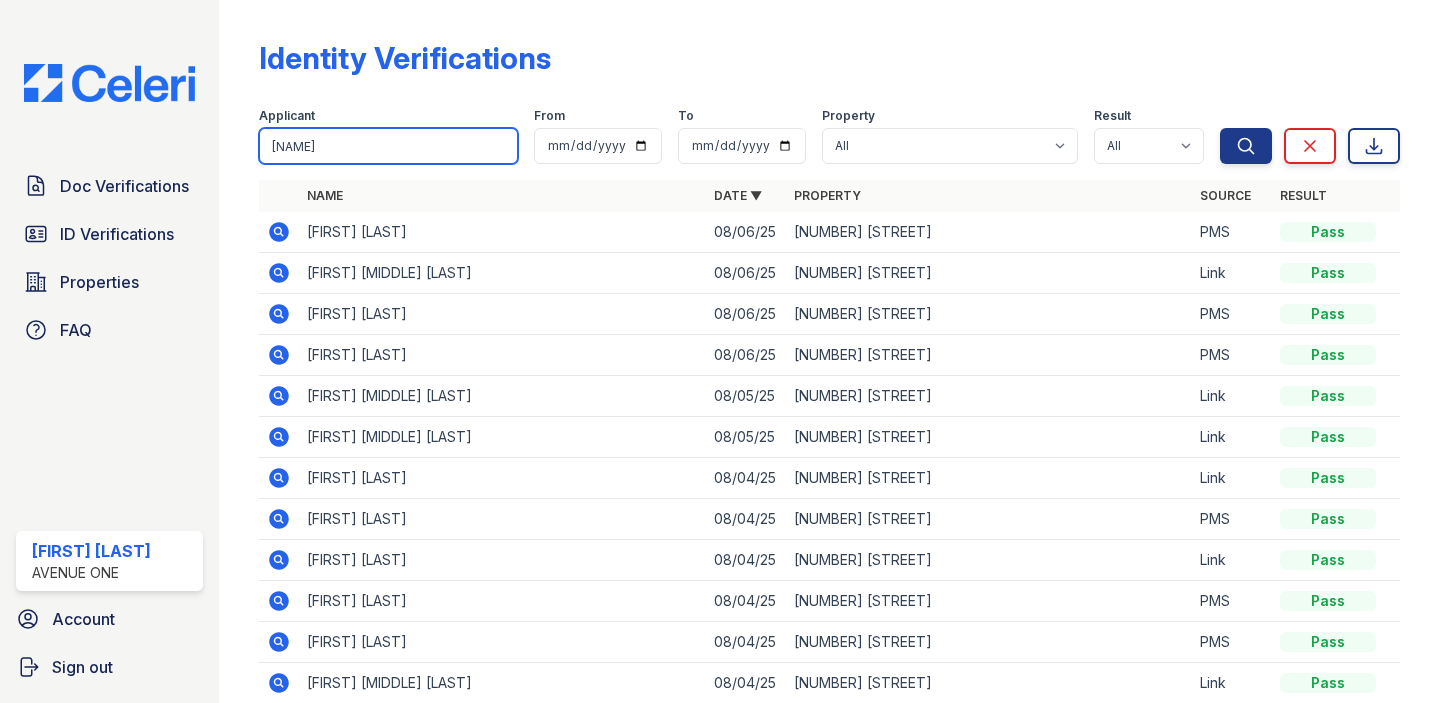 type on "dario" 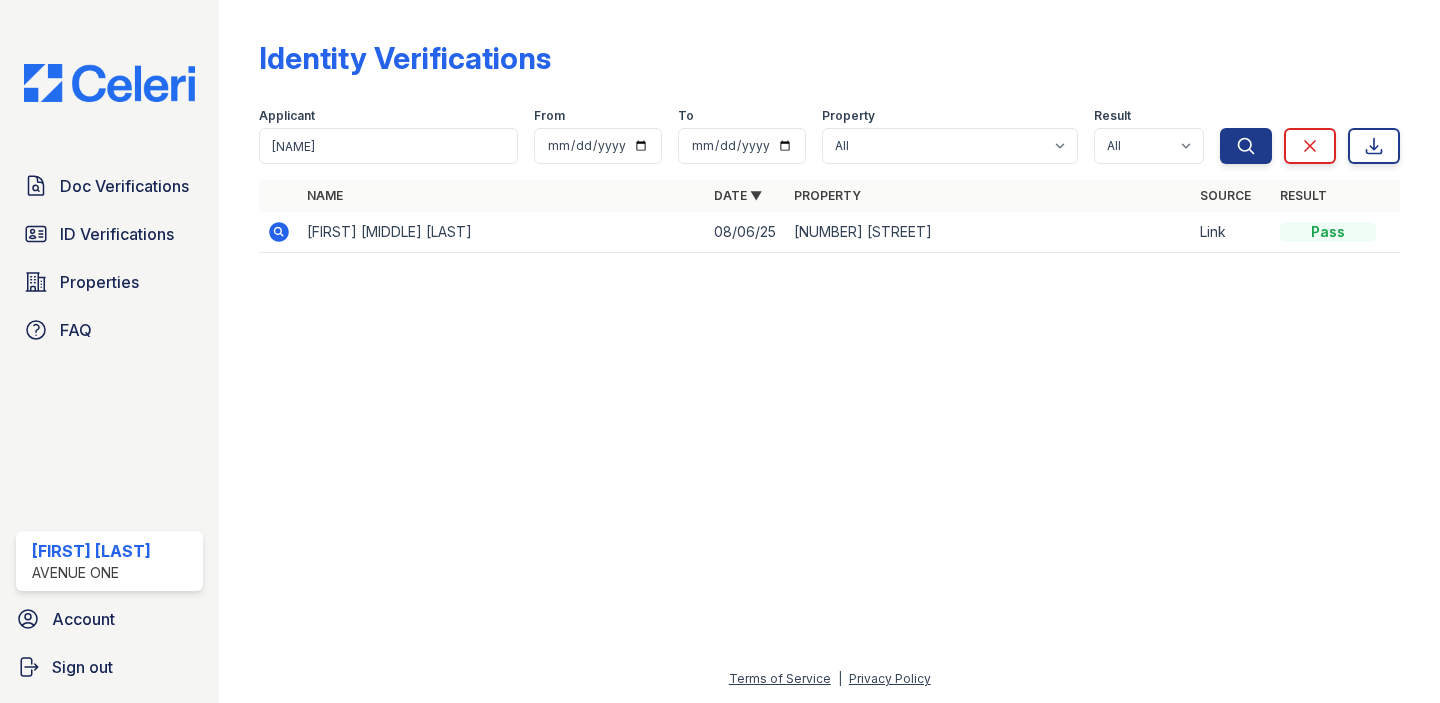 click 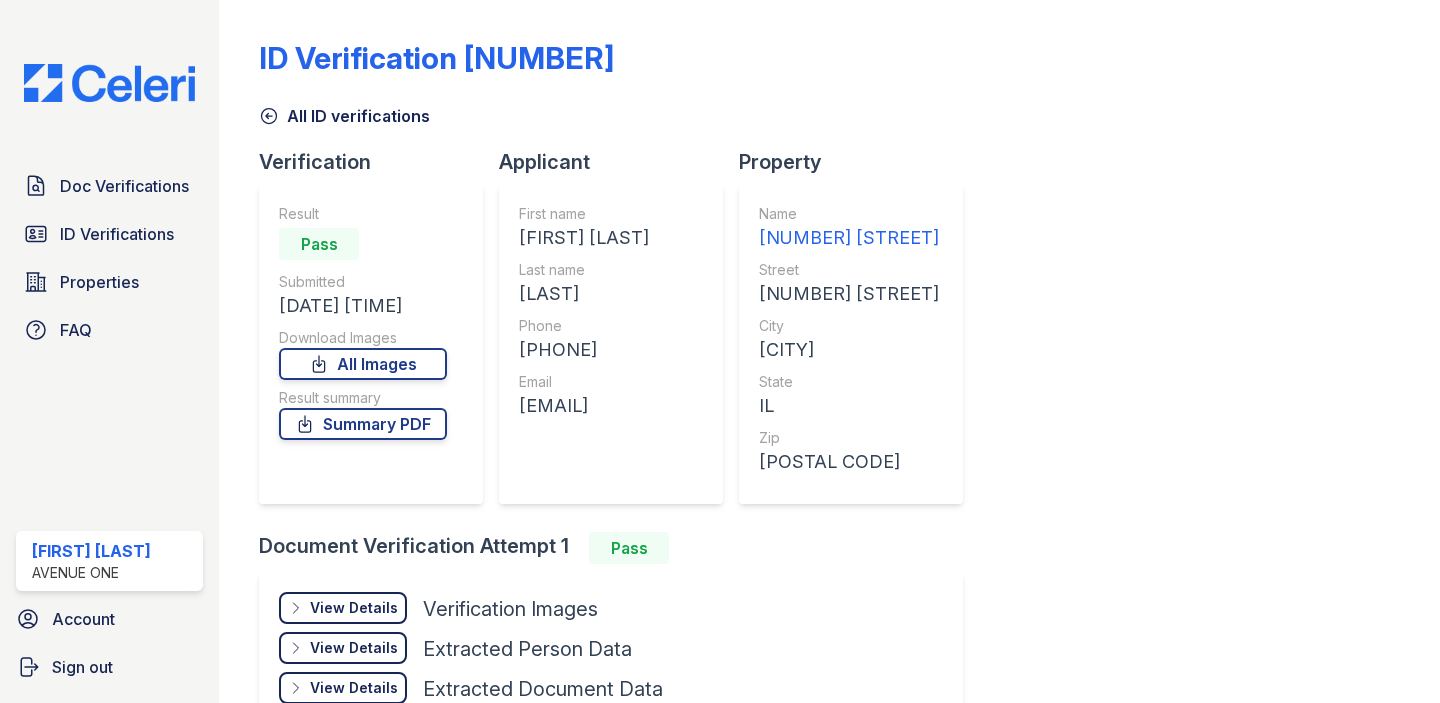 scroll, scrollTop: 0, scrollLeft: 0, axis: both 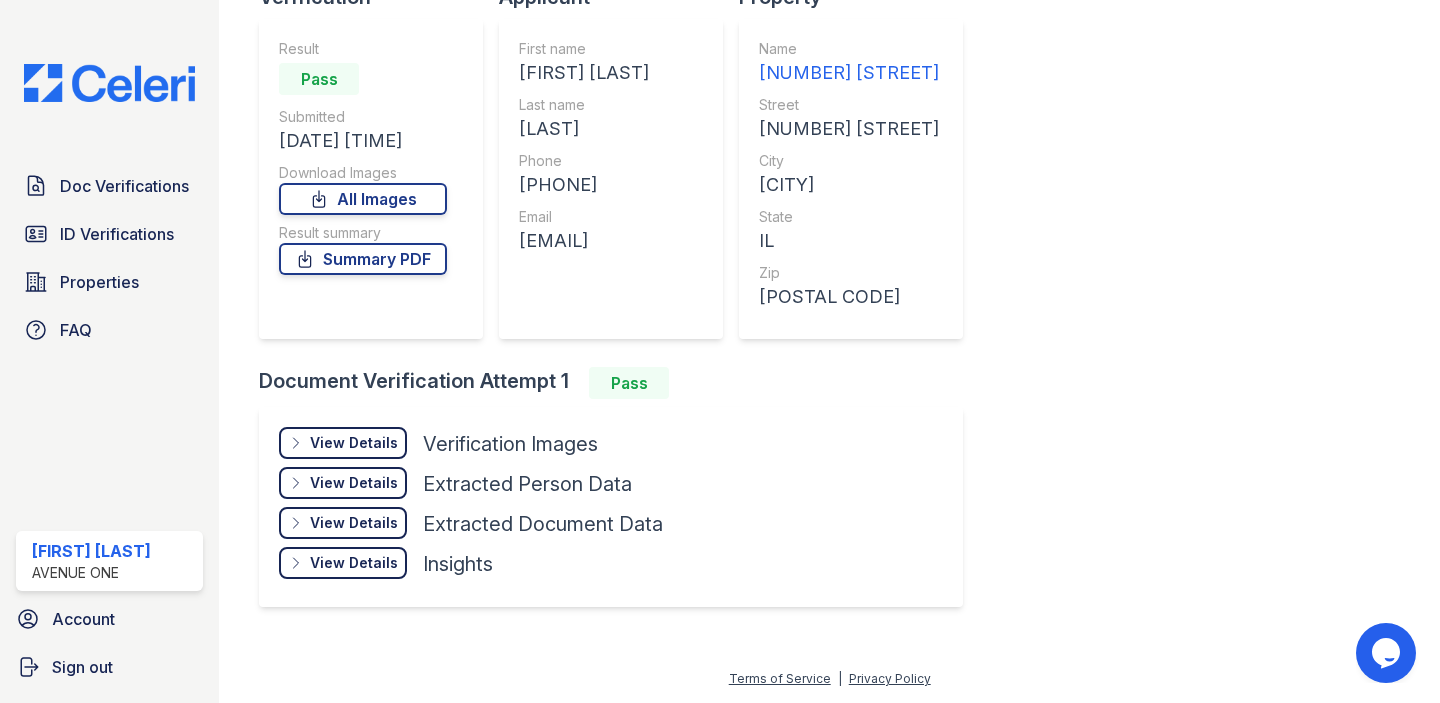 click on "View Details
Details" at bounding box center [343, 443] 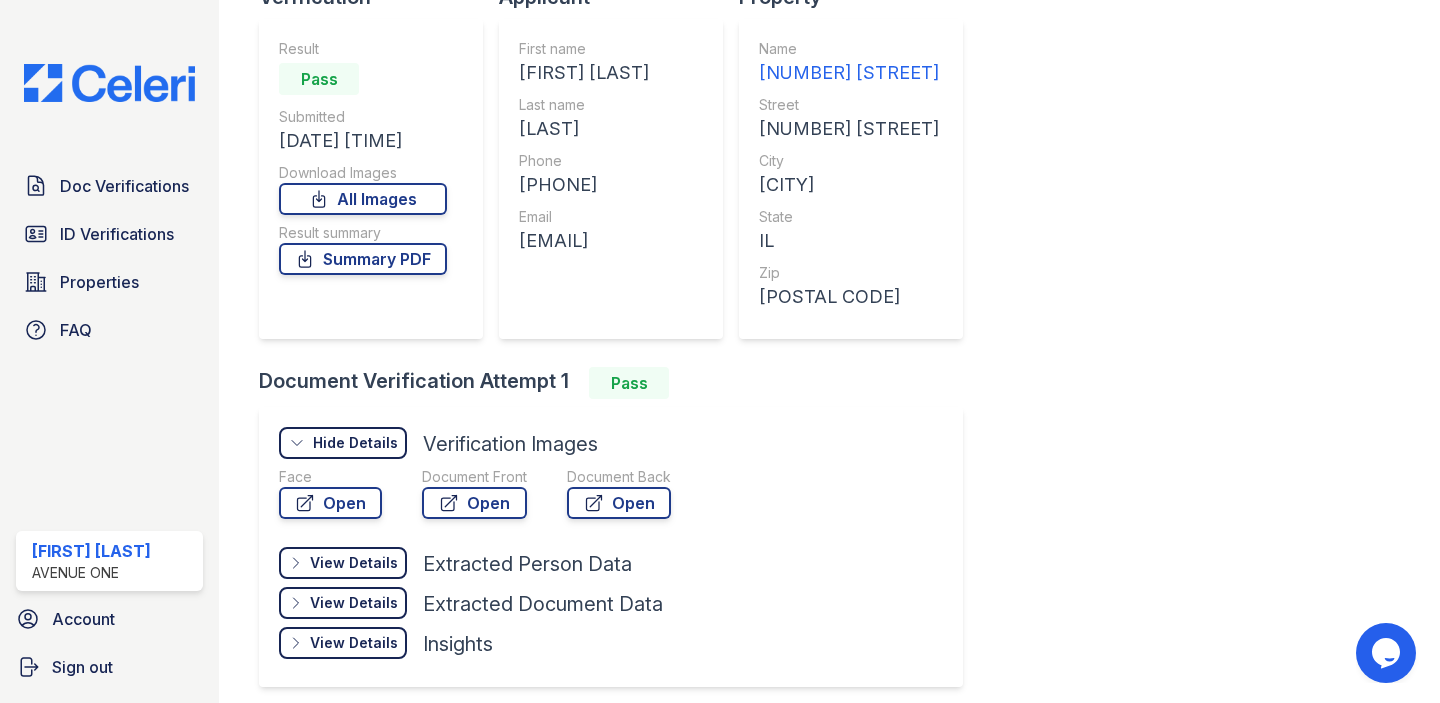 scroll, scrollTop: 245, scrollLeft: 0, axis: vertical 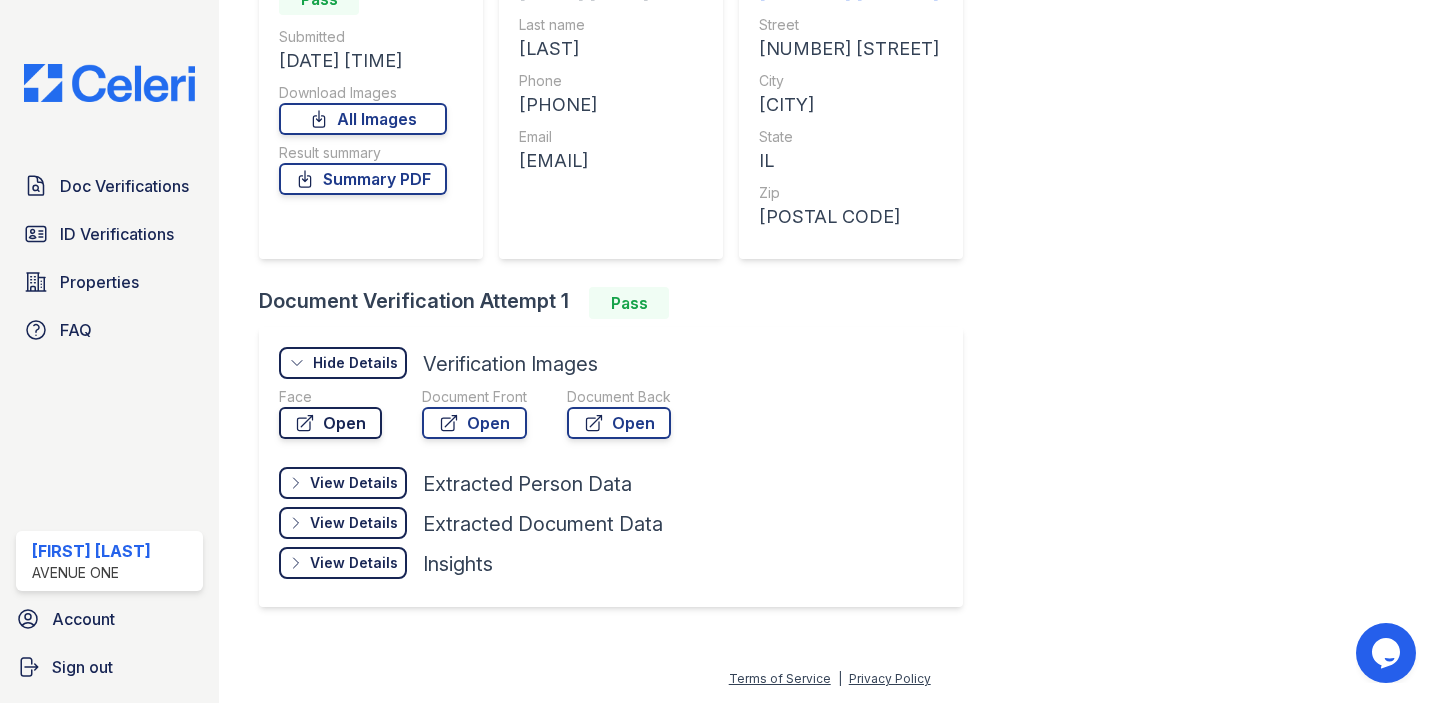 click on "Open" at bounding box center [330, 423] 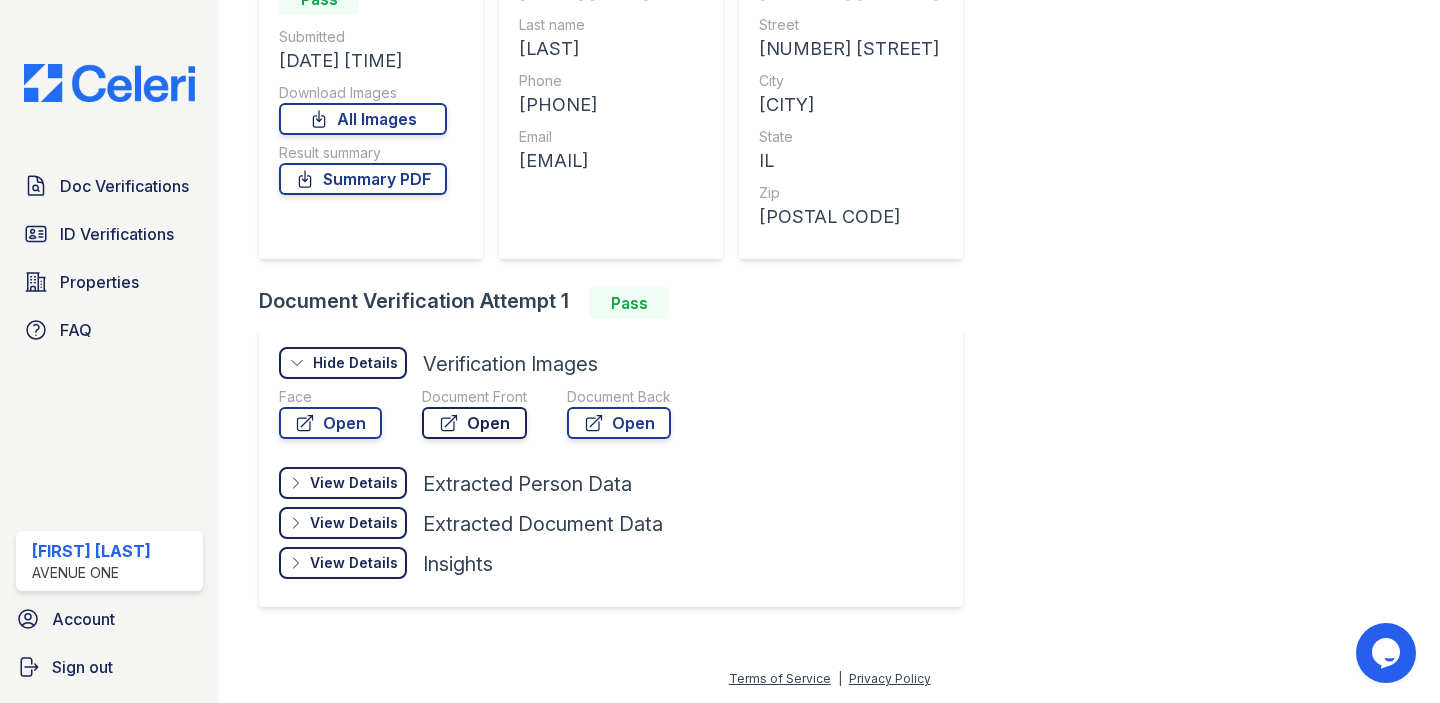 click on "Open" at bounding box center (474, 423) 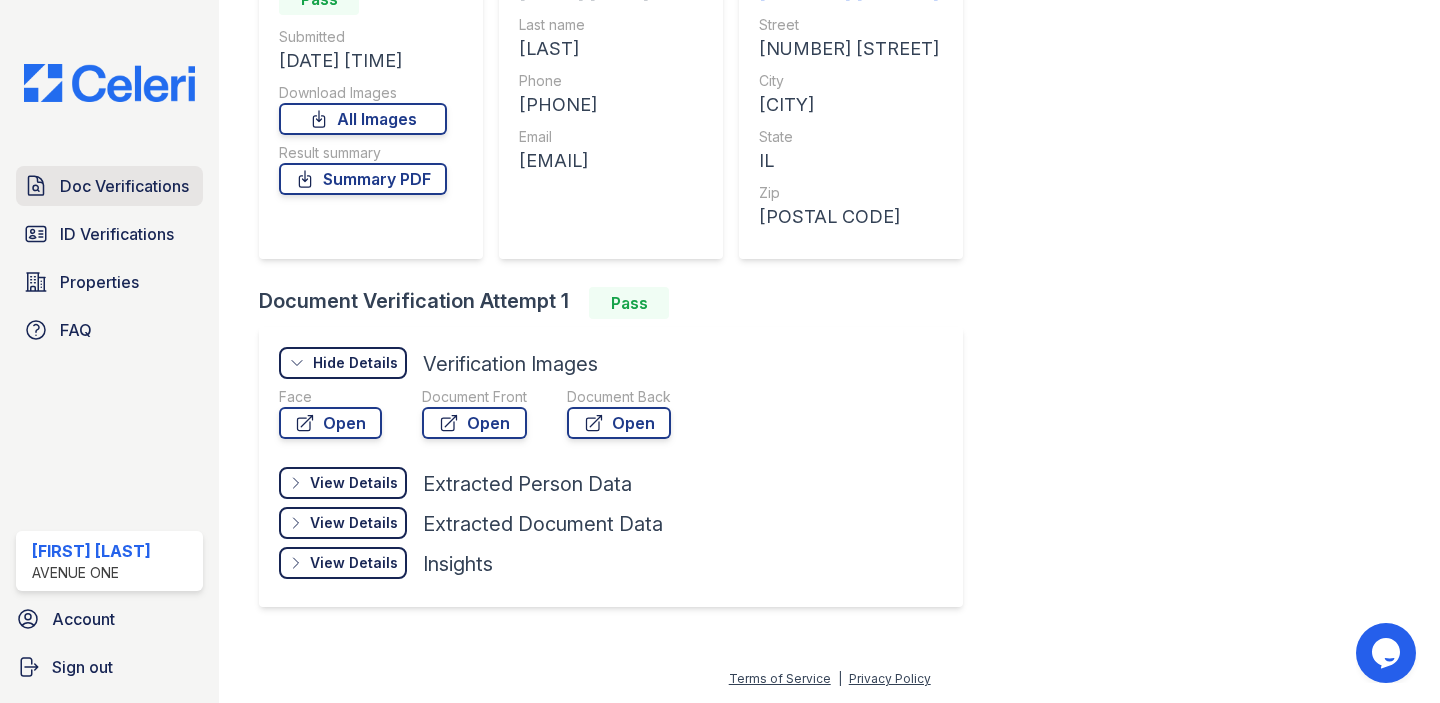 click on "Doc Verifications" at bounding box center (124, 186) 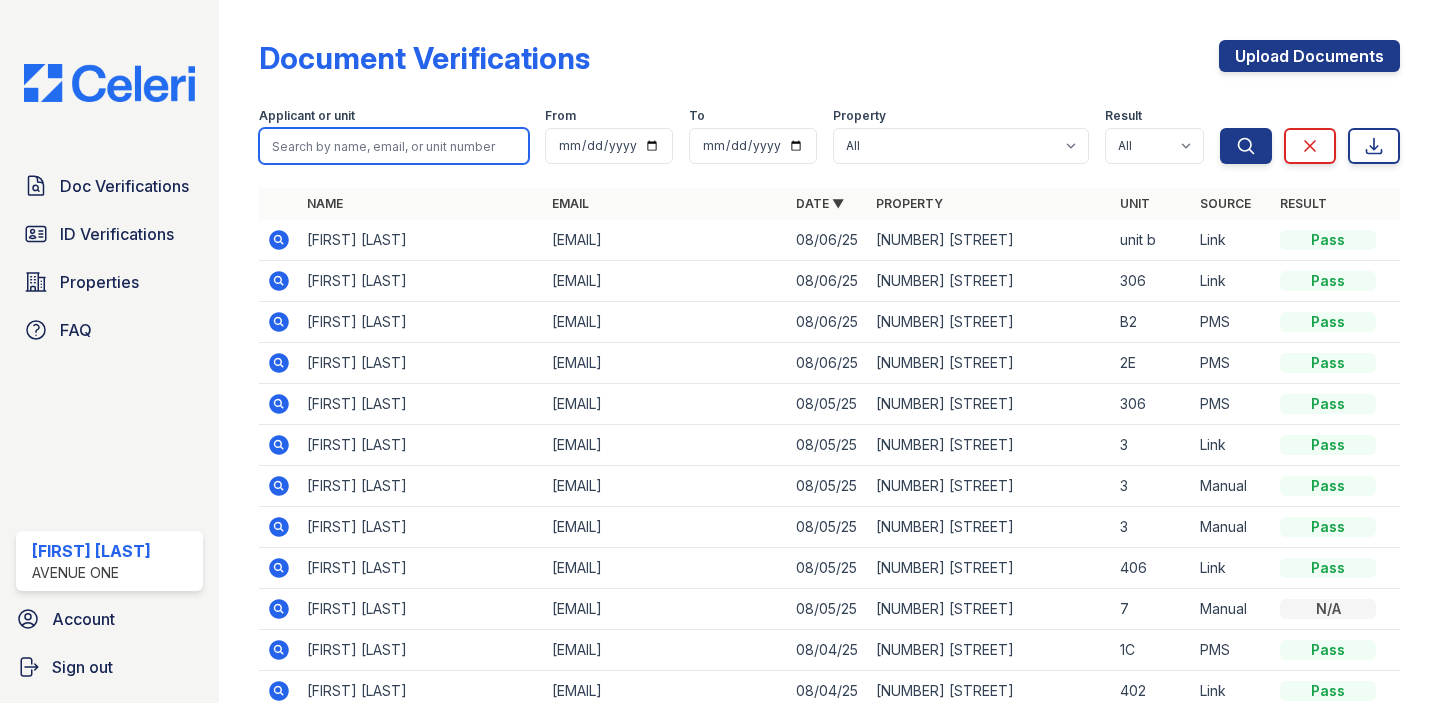 click at bounding box center [394, 146] 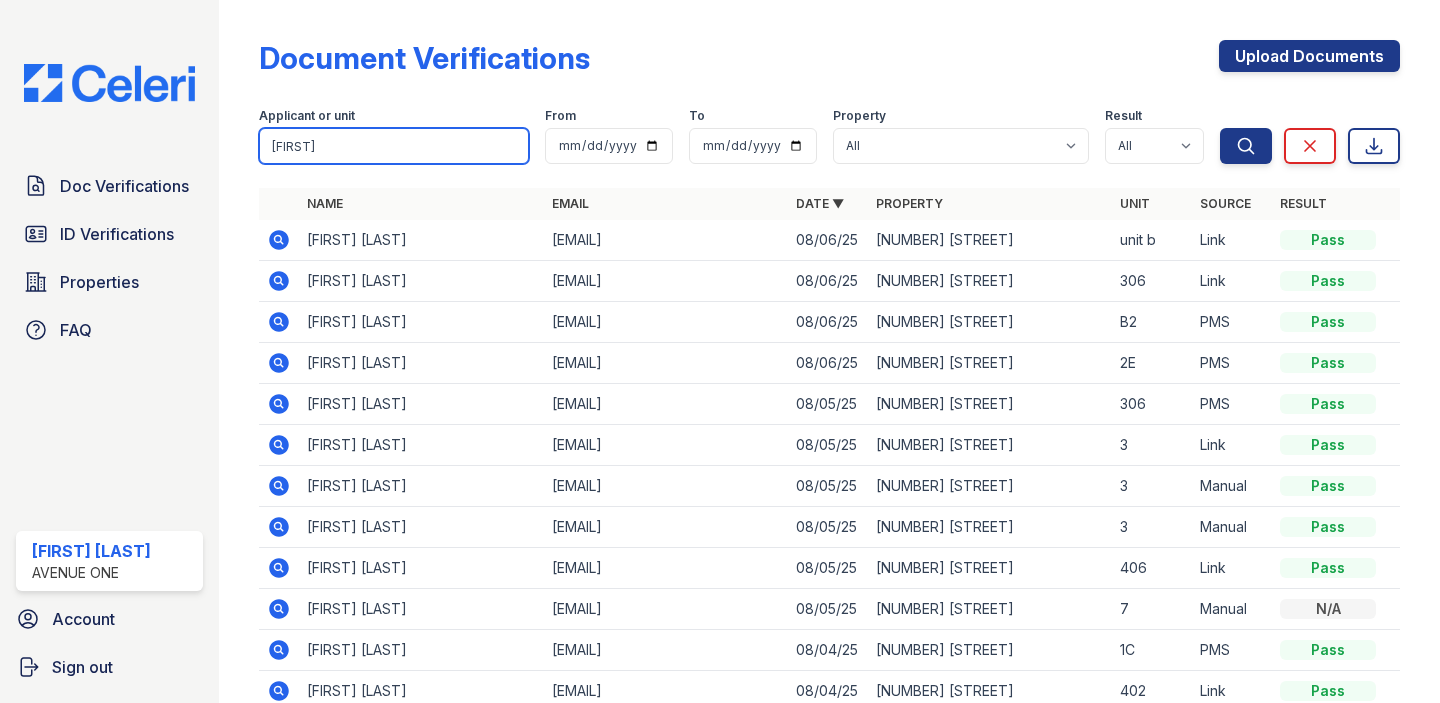 type on "dario" 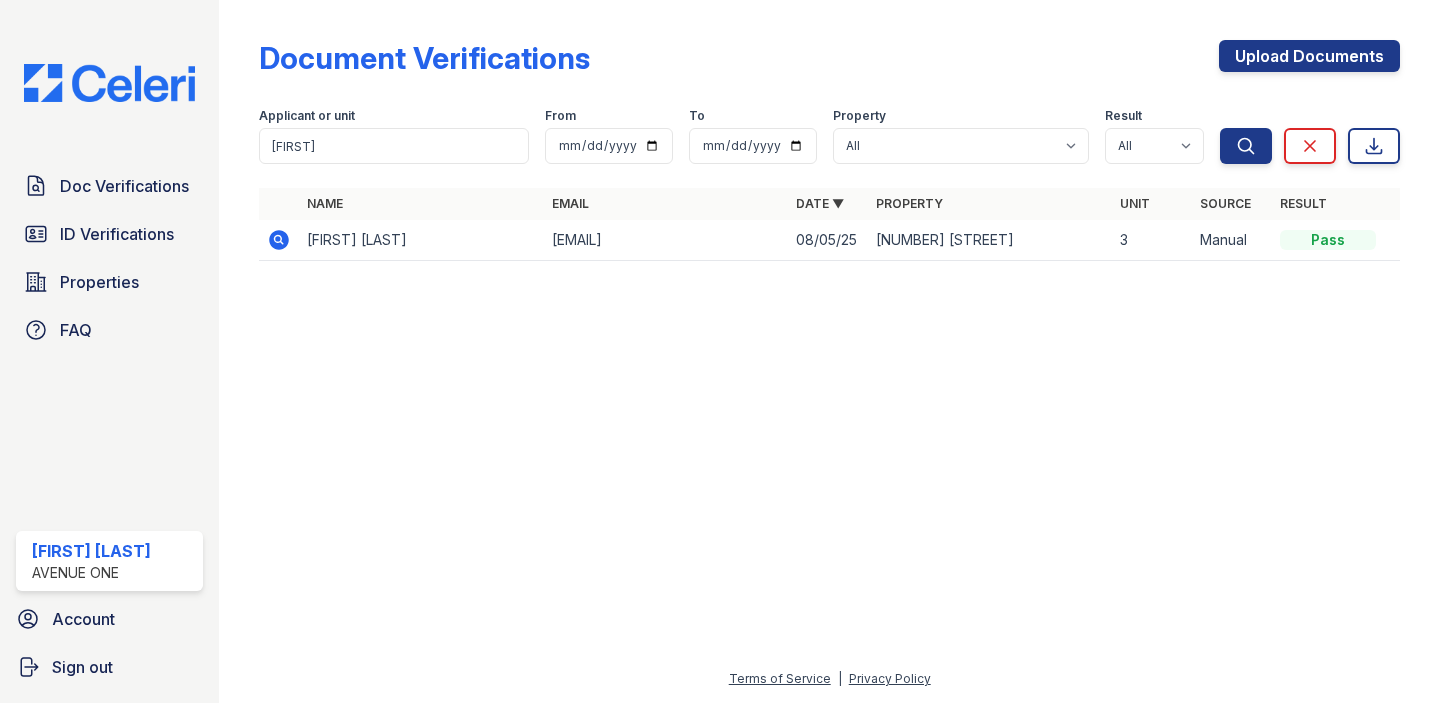 click 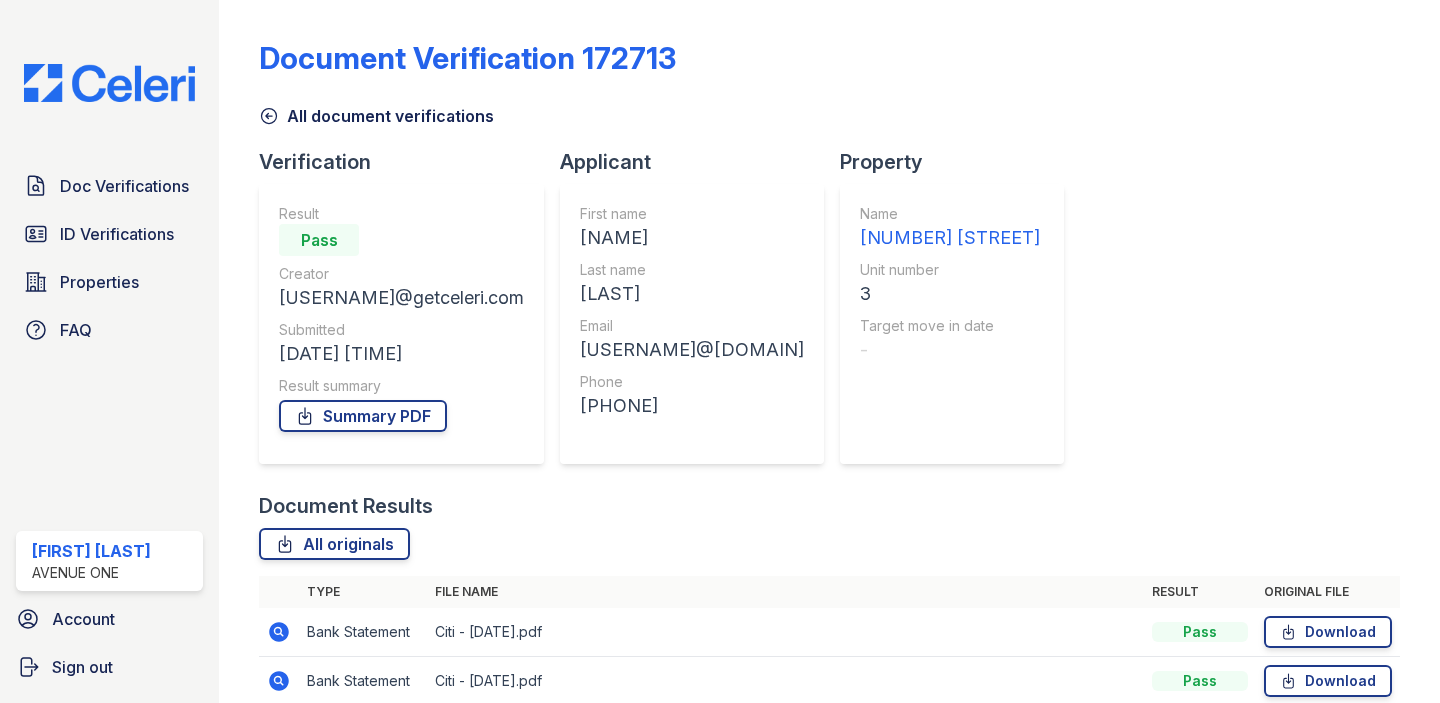 scroll, scrollTop: 0, scrollLeft: 0, axis: both 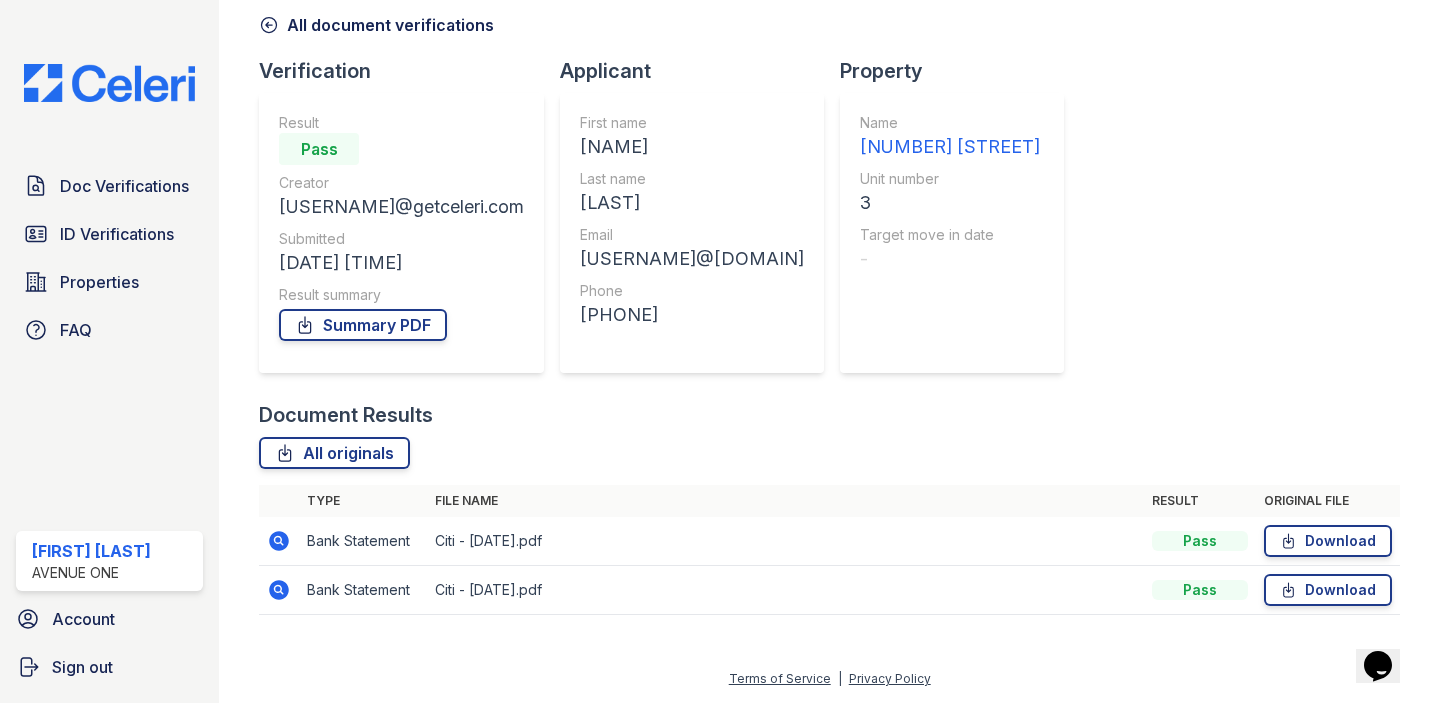 click 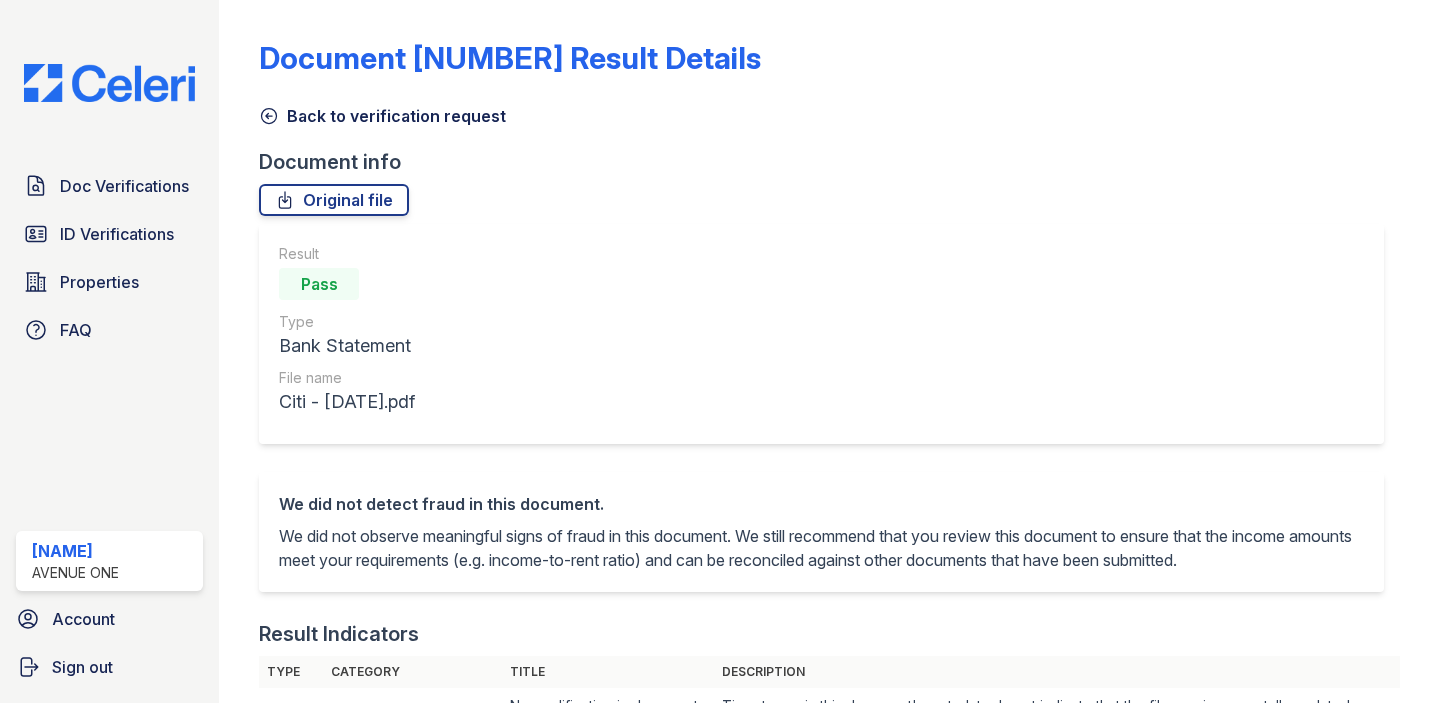scroll, scrollTop: 0, scrollLeft: 0, axis: both 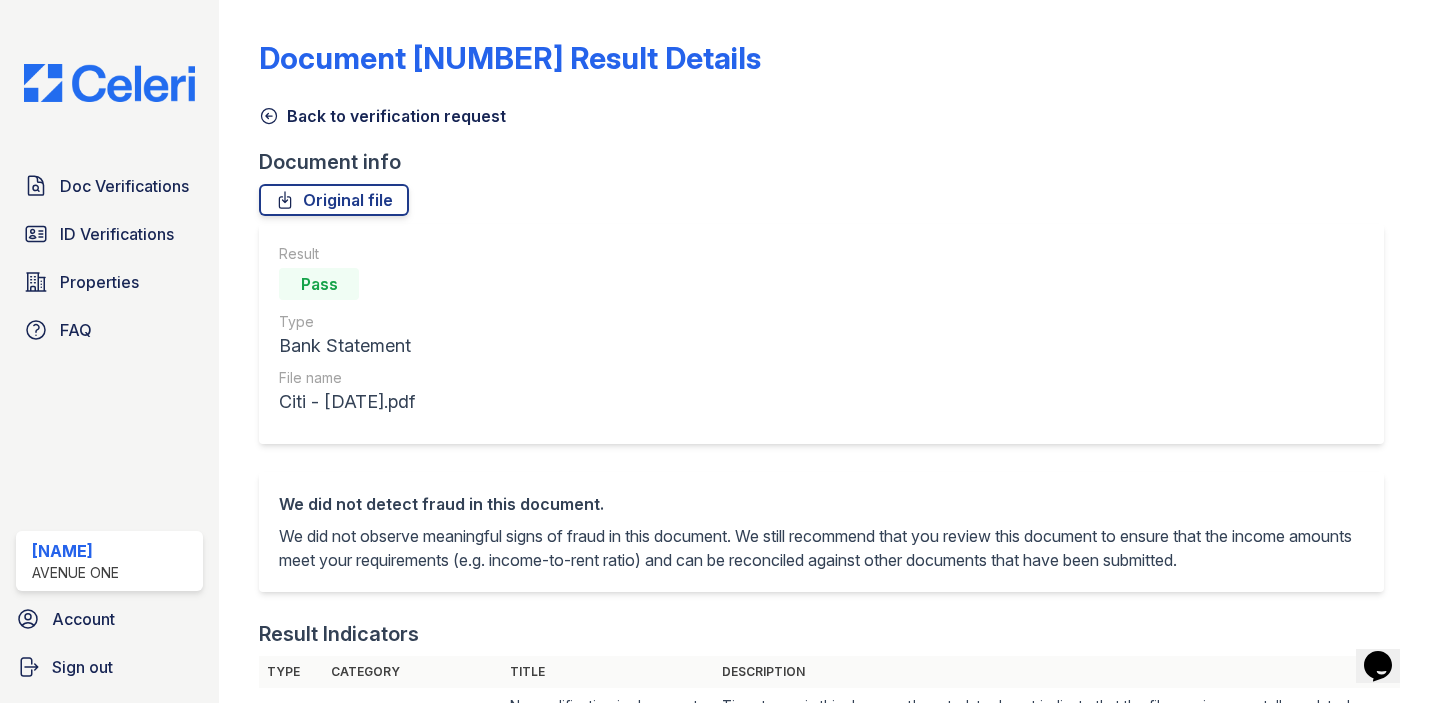 click 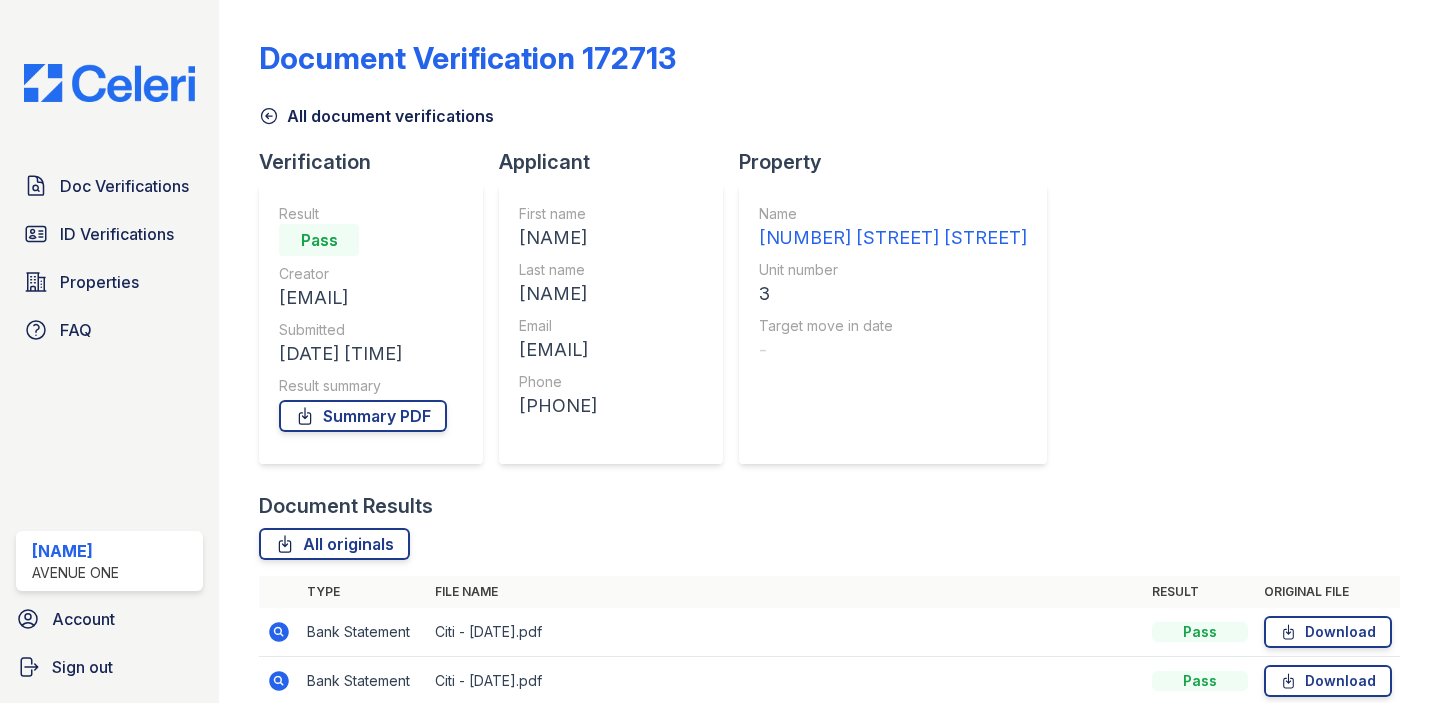 scroll, scrollTop: 91, scrollLeft: 0, axis: vertical 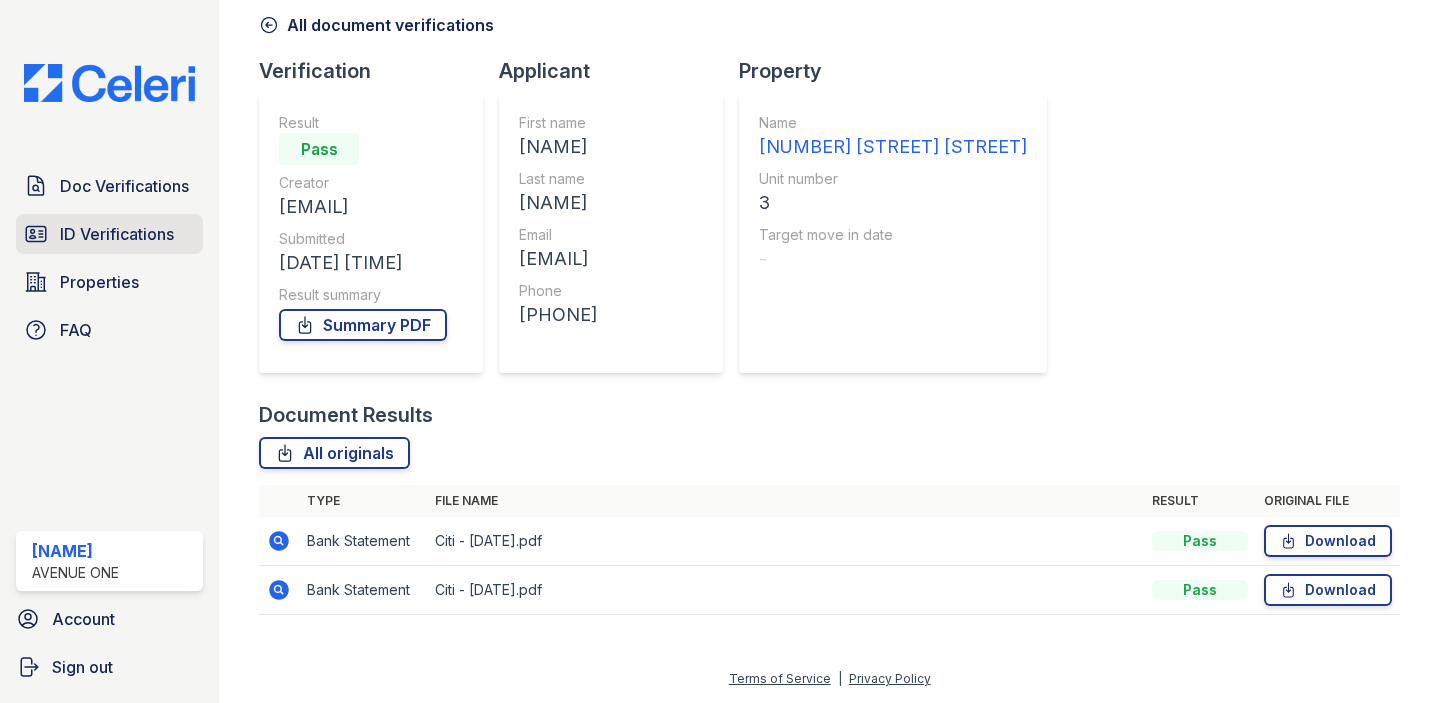 click on "ID Verifications" at bounding box center (117, 234) 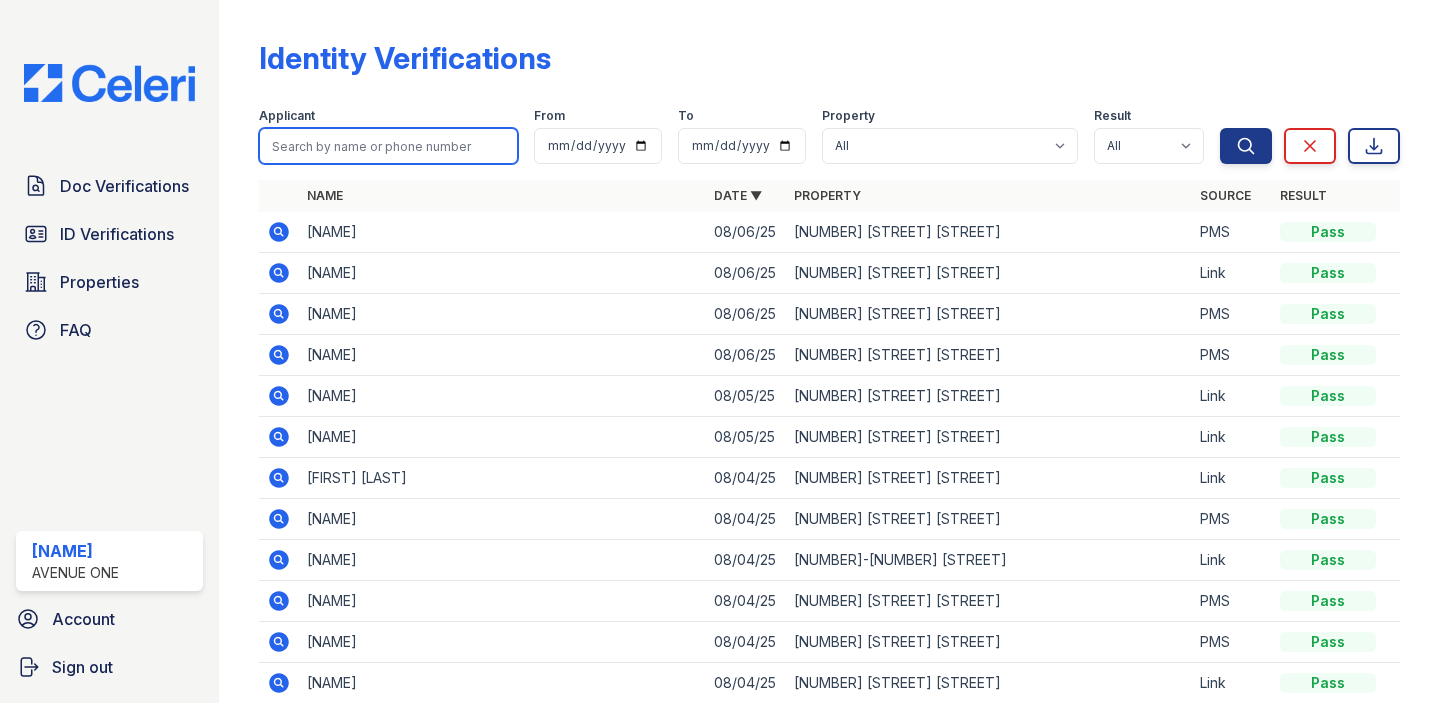 click at bounding box center (388, 146) 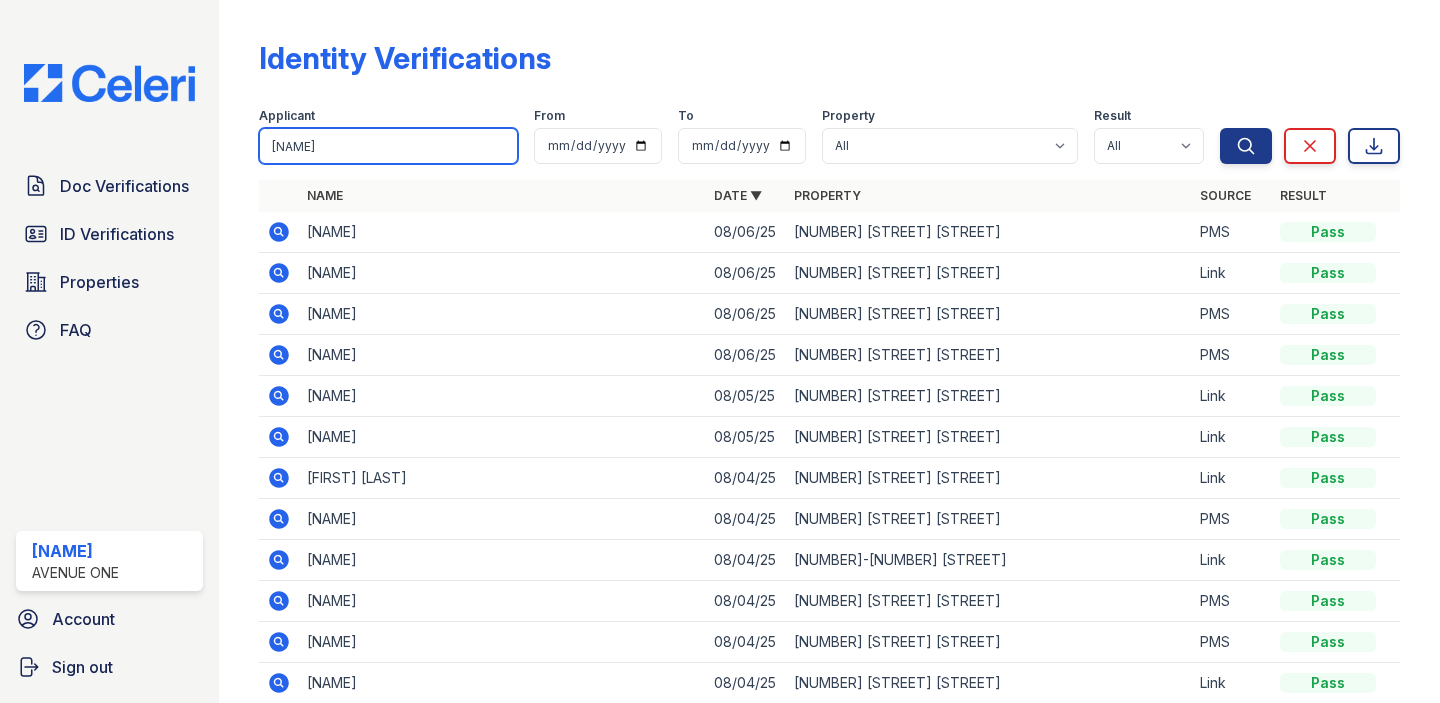 type on "[NAME]" 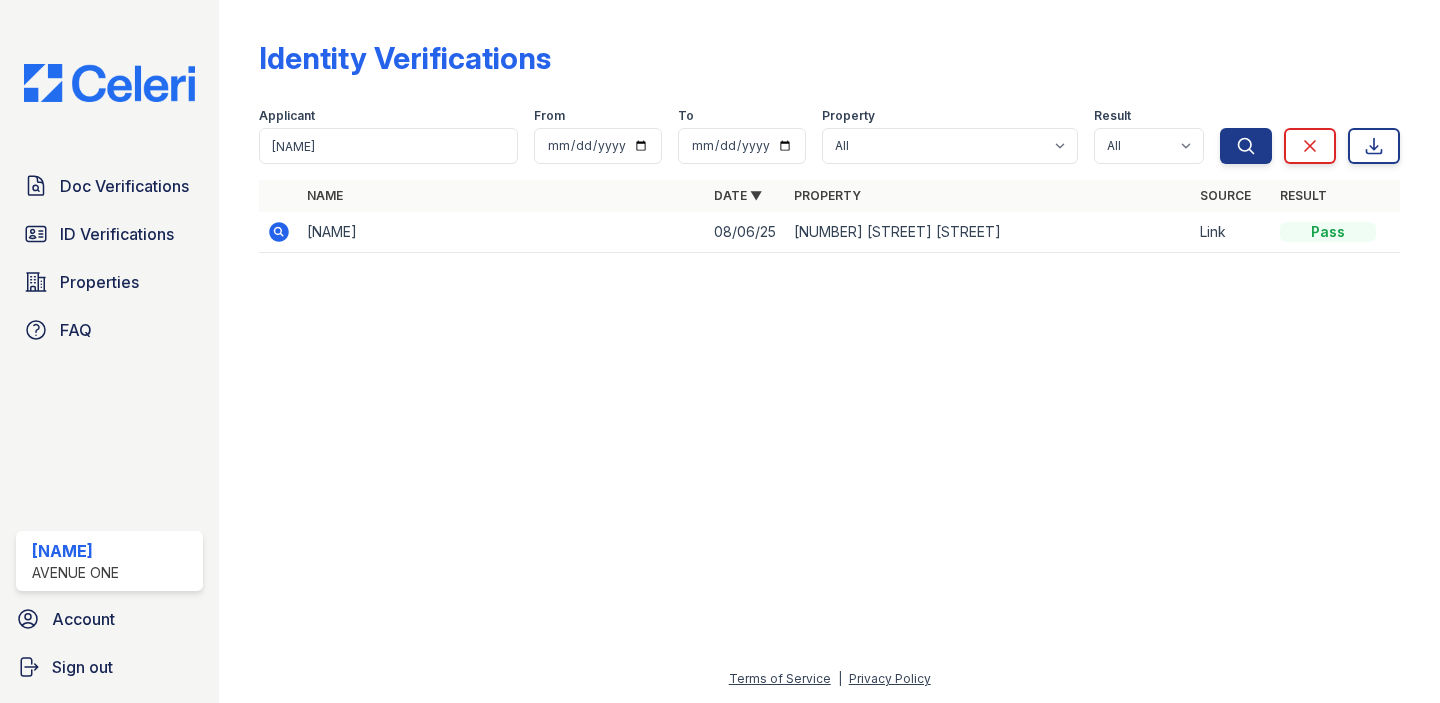 click 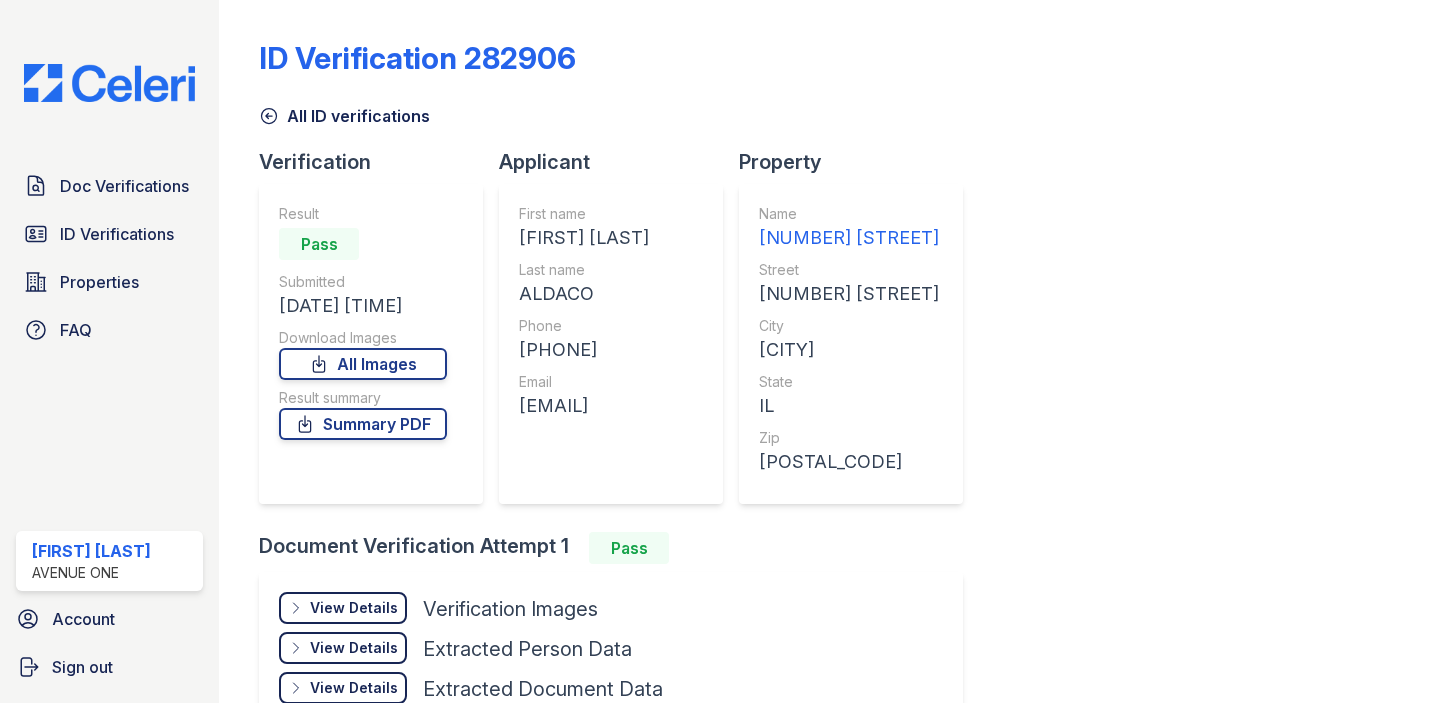 scroll, scrollTop: 0, scrollLeft: 0, axis: both 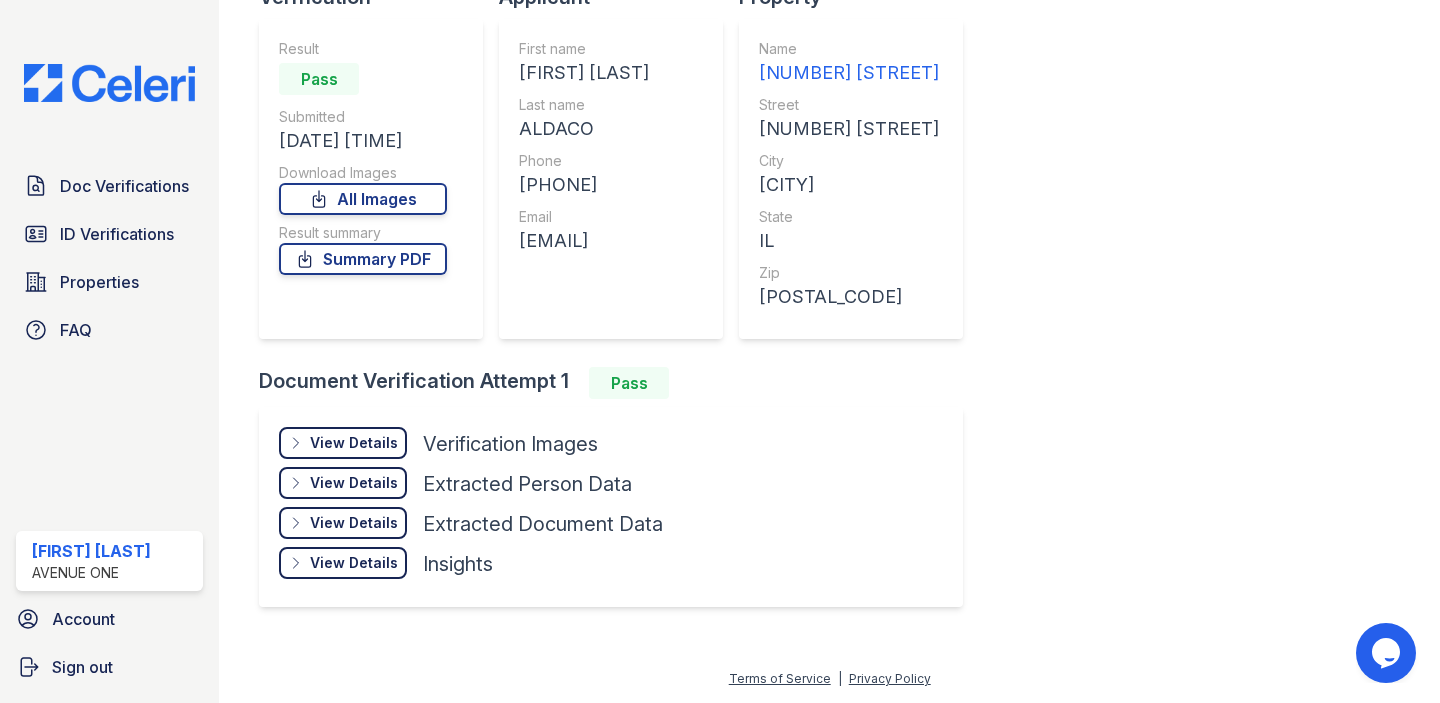 click on "View Details
Details" at bounding box center [343, 523] 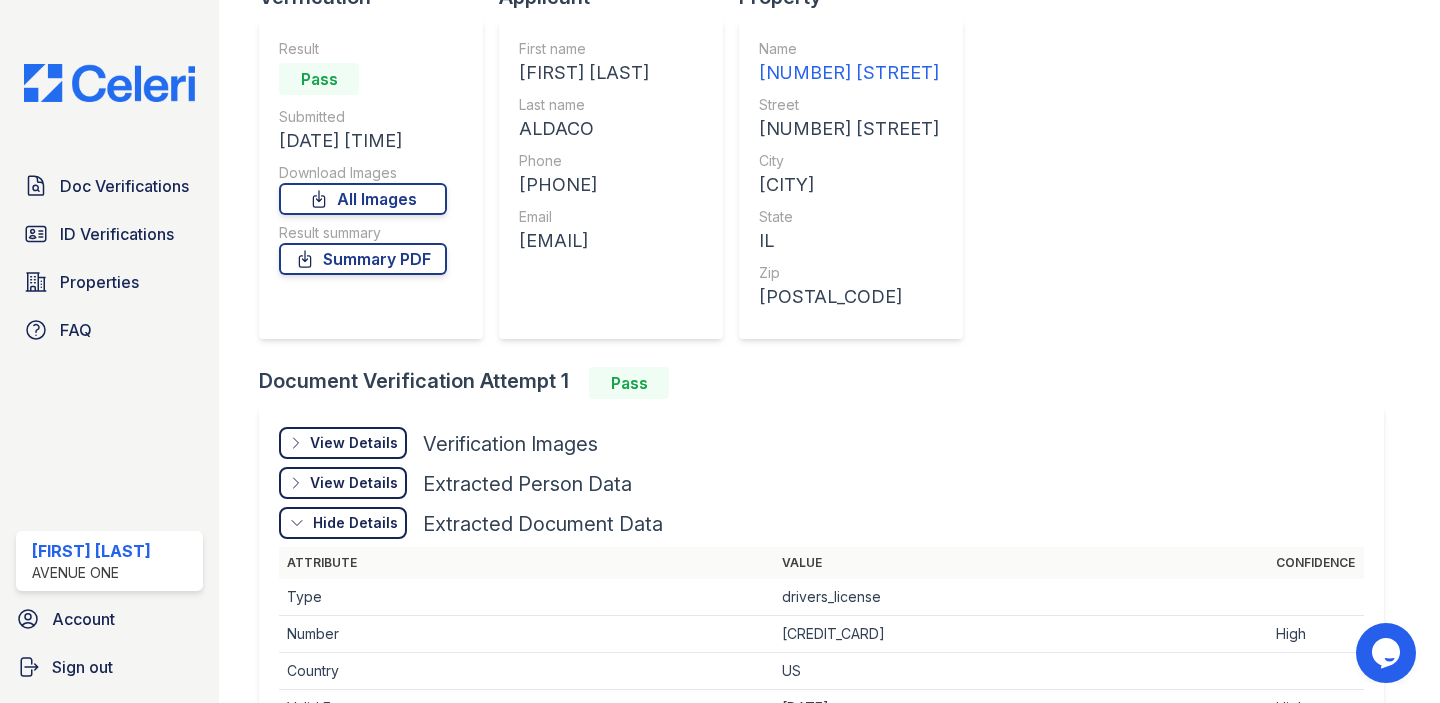 click on "Hide Details" at bounding box center (355, 523) 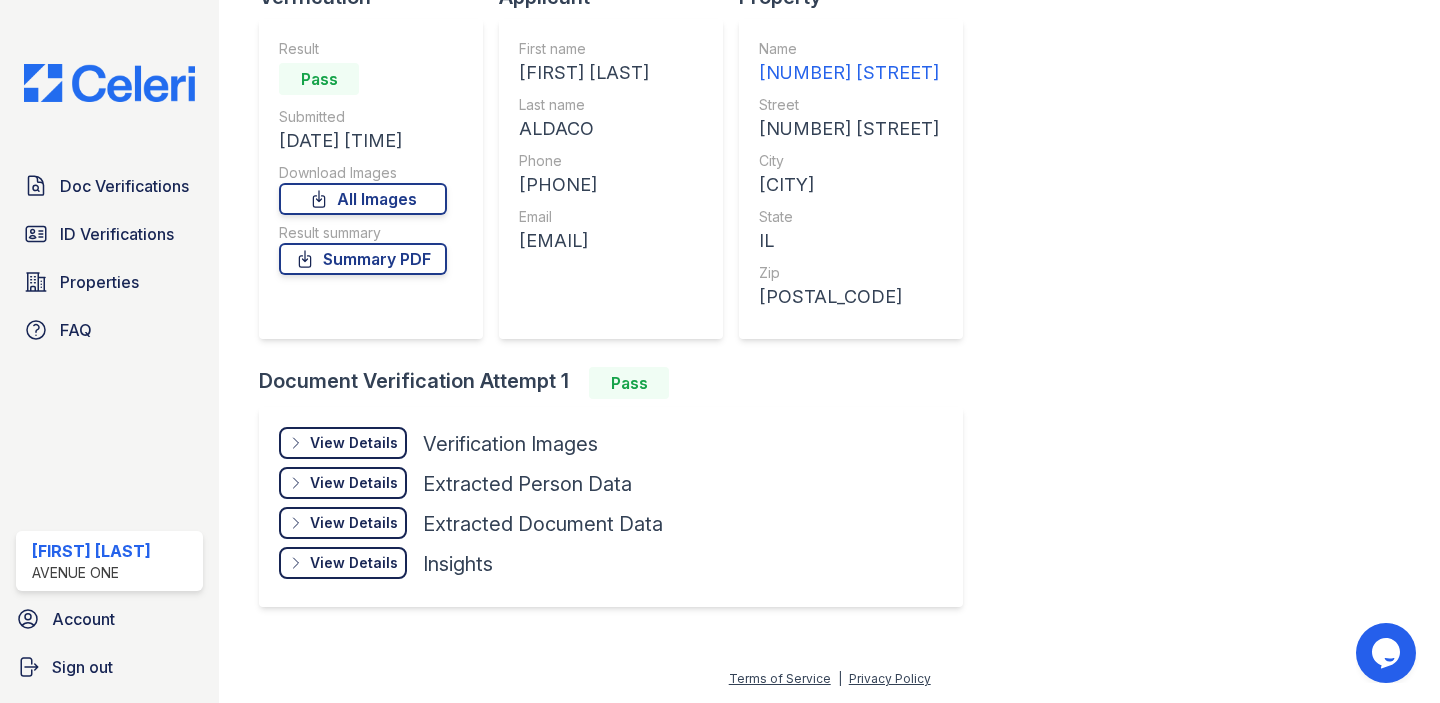 click on "View Details" at bounding box center [354, 483] 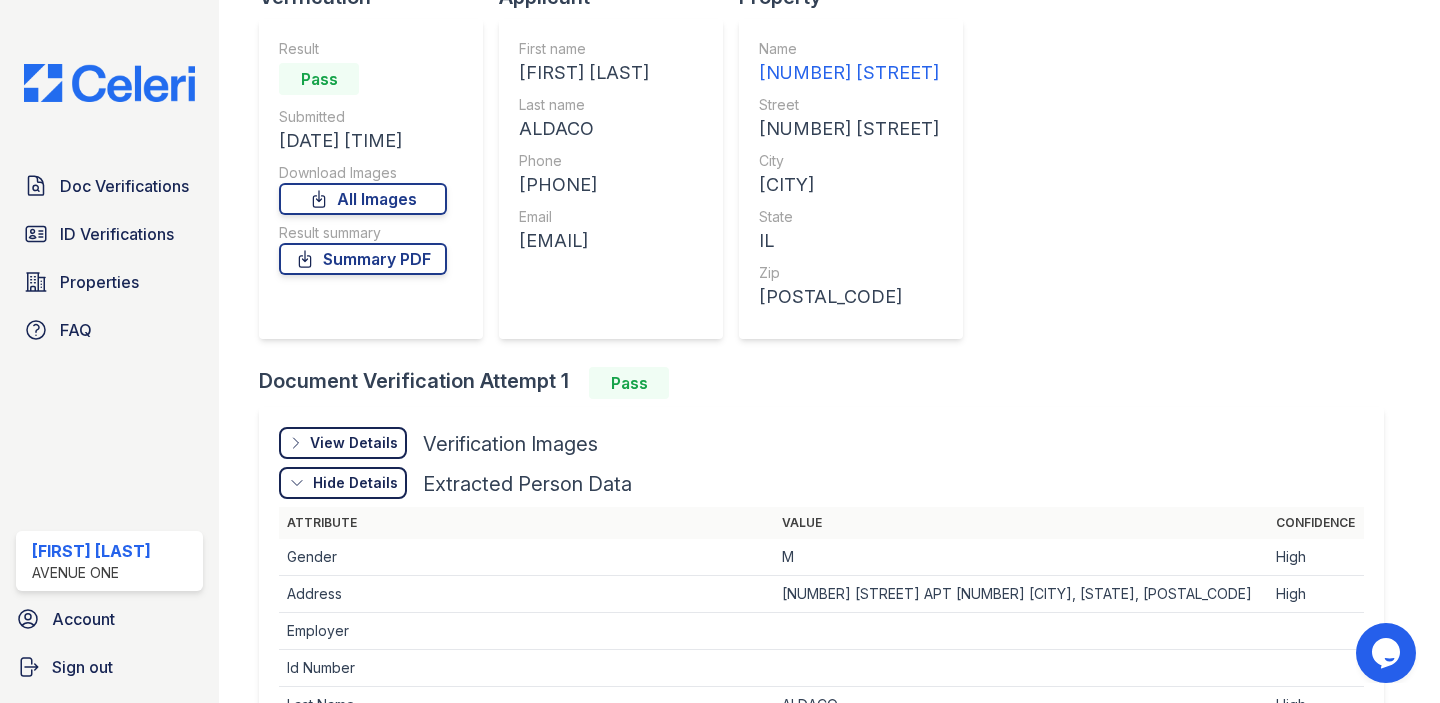 click on "Hide Details" at bounding box center (355, 483) 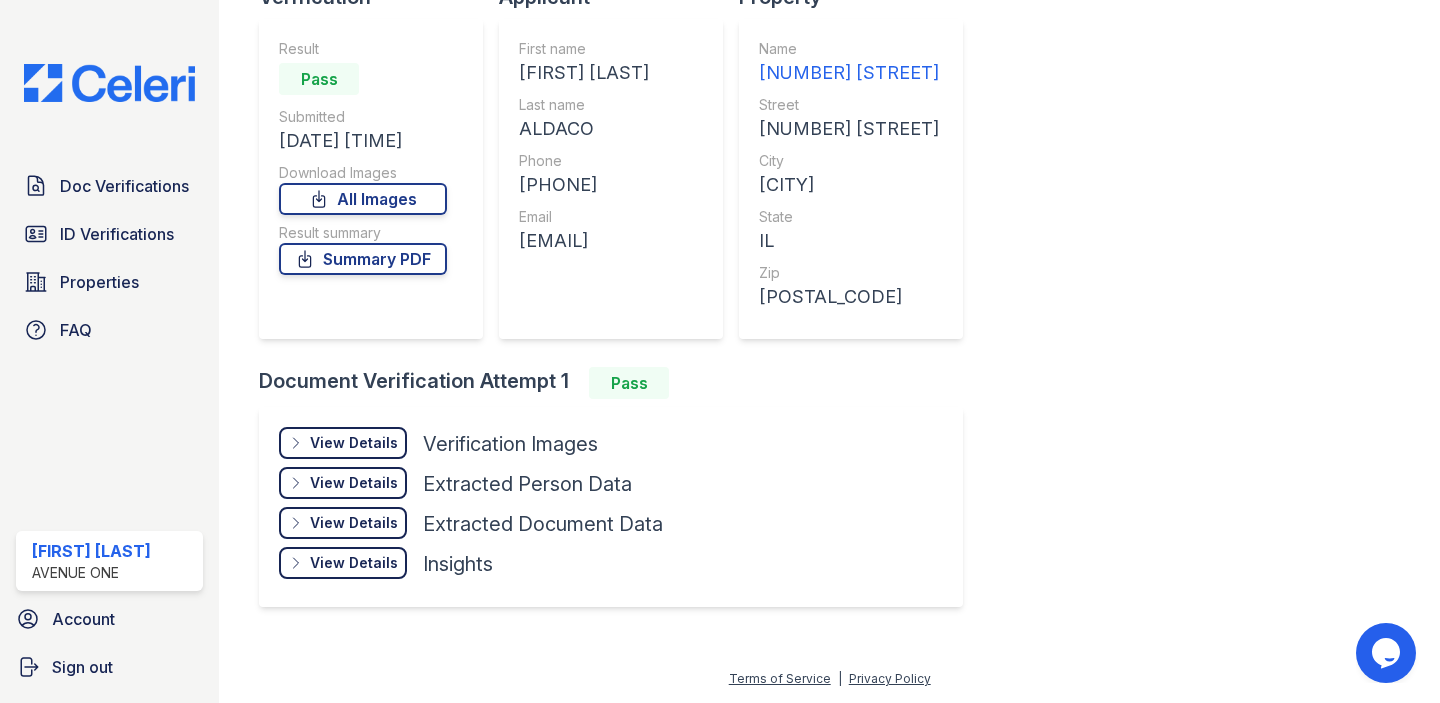 click on "Document Verification Attempt 1
Pass" at bounding box center (619, 383) 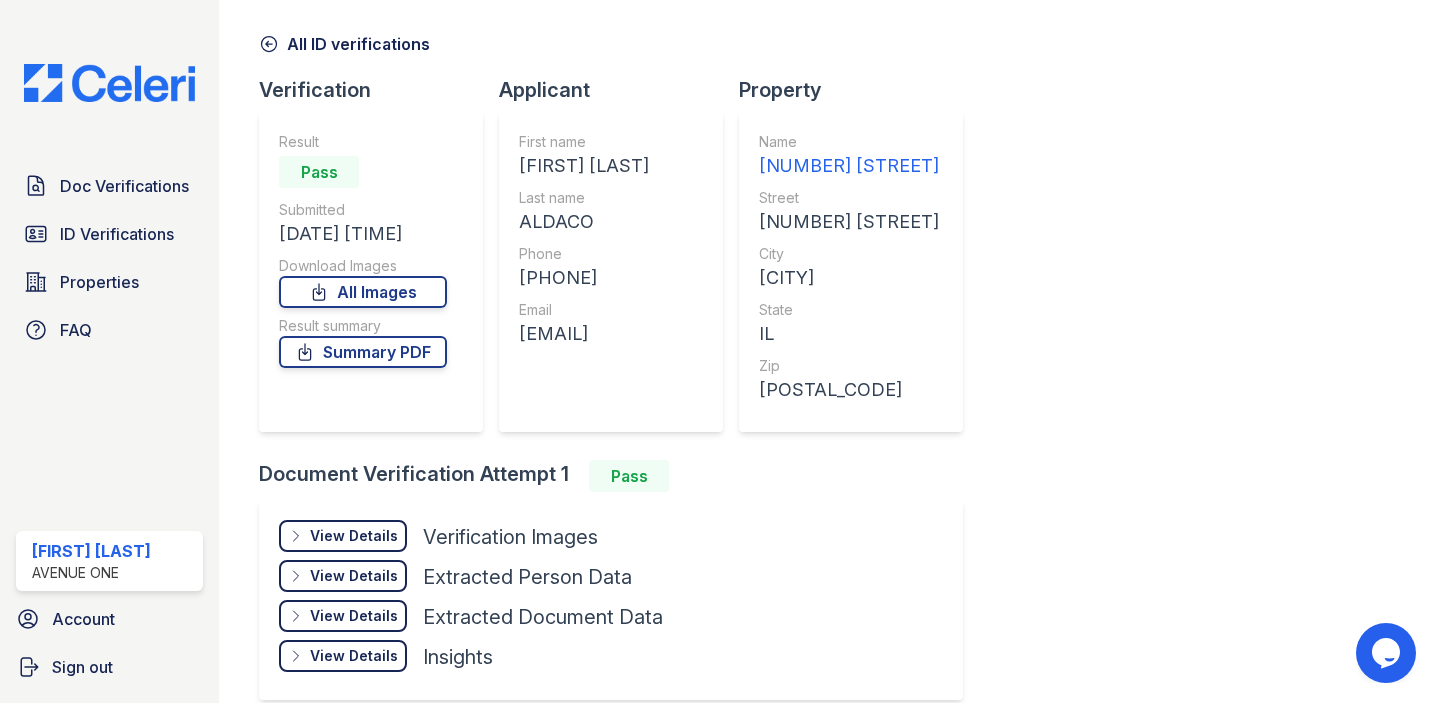 scroll, scrollTop: 0, scrollLeft: 0, axis: both 